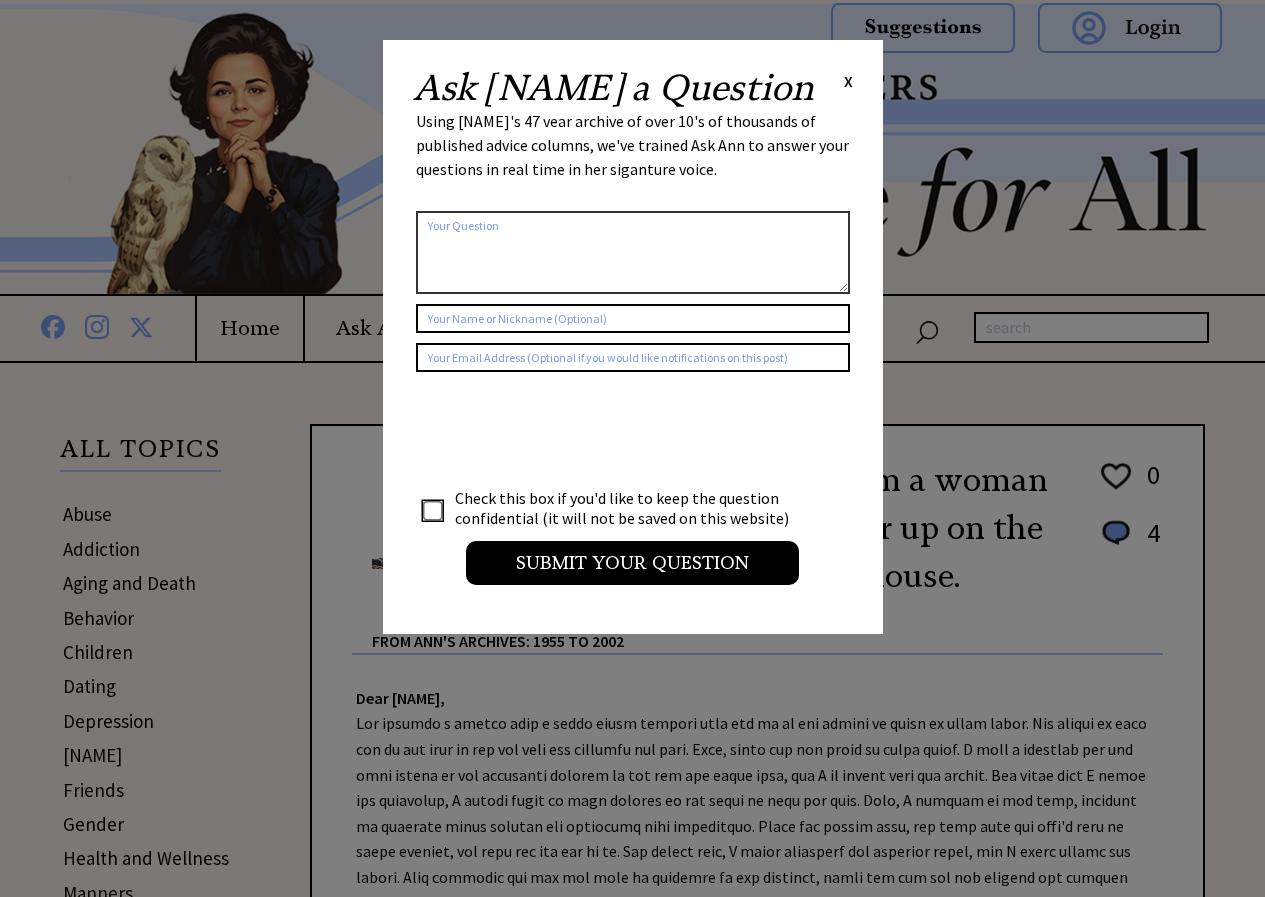 scroll, scrollTop: 0, scrollLeft: 0, axis: both 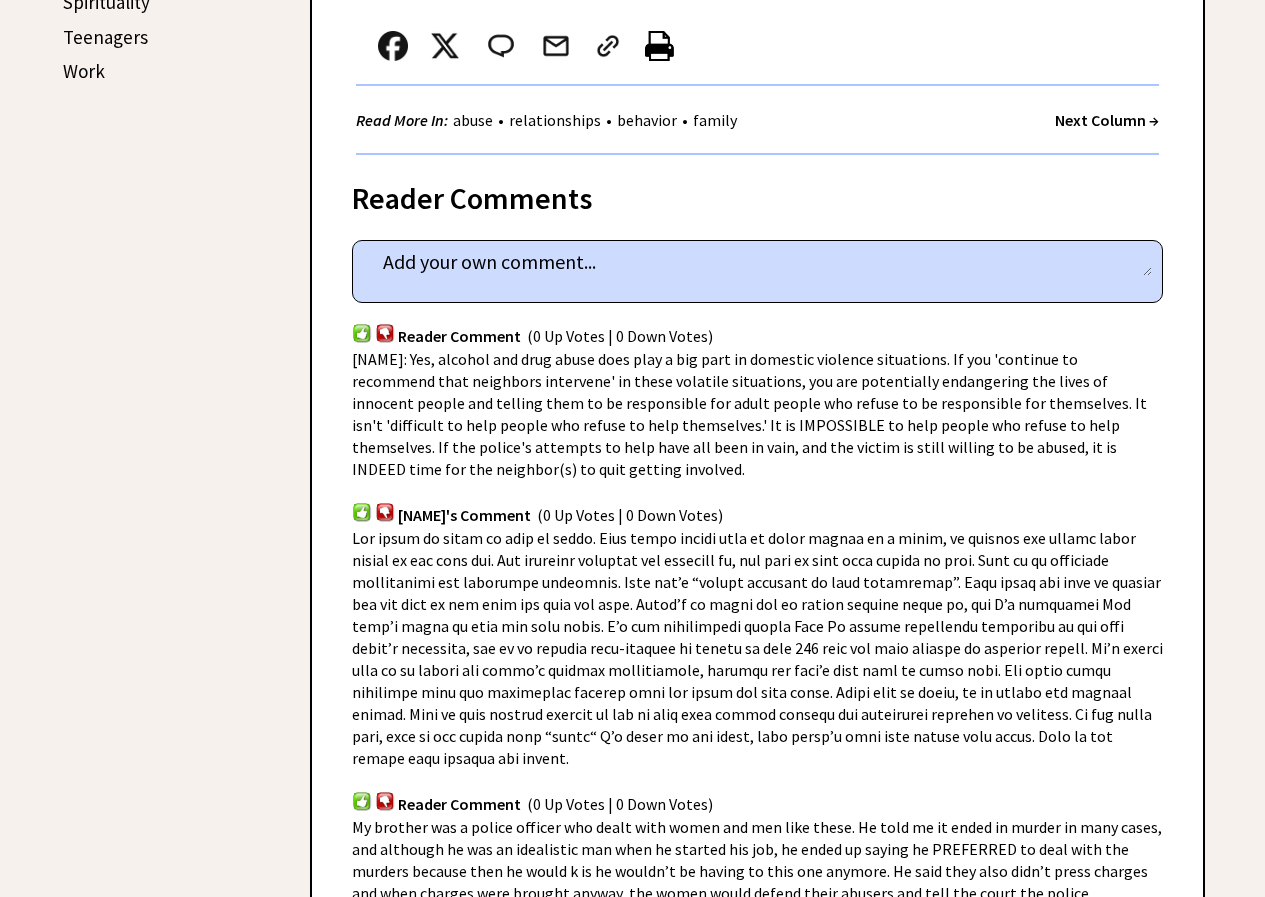 click on "Next Column →" at bounding box center (1107, 120) 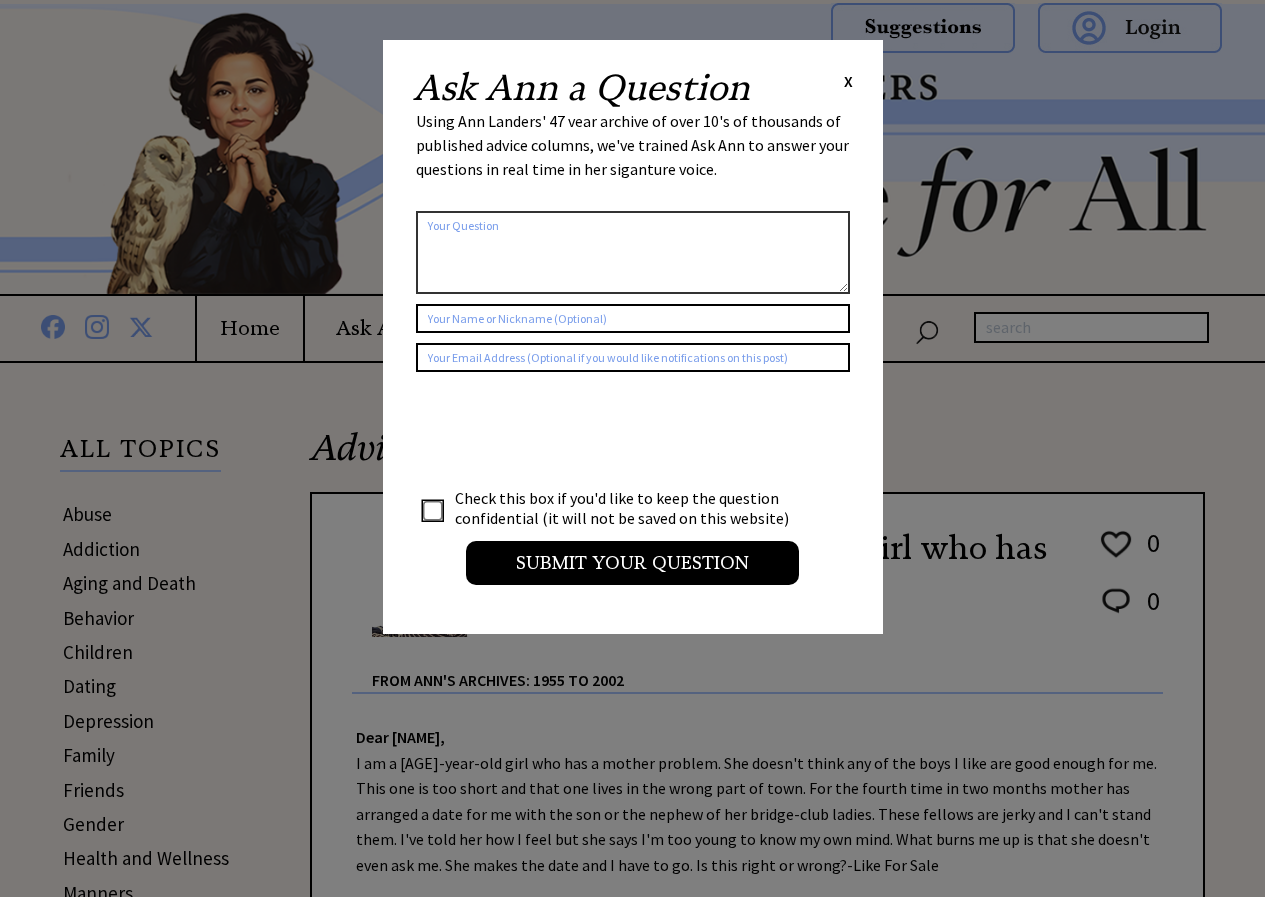 scroll, scrollTop: 0, scrollLeft: 0, axis: both 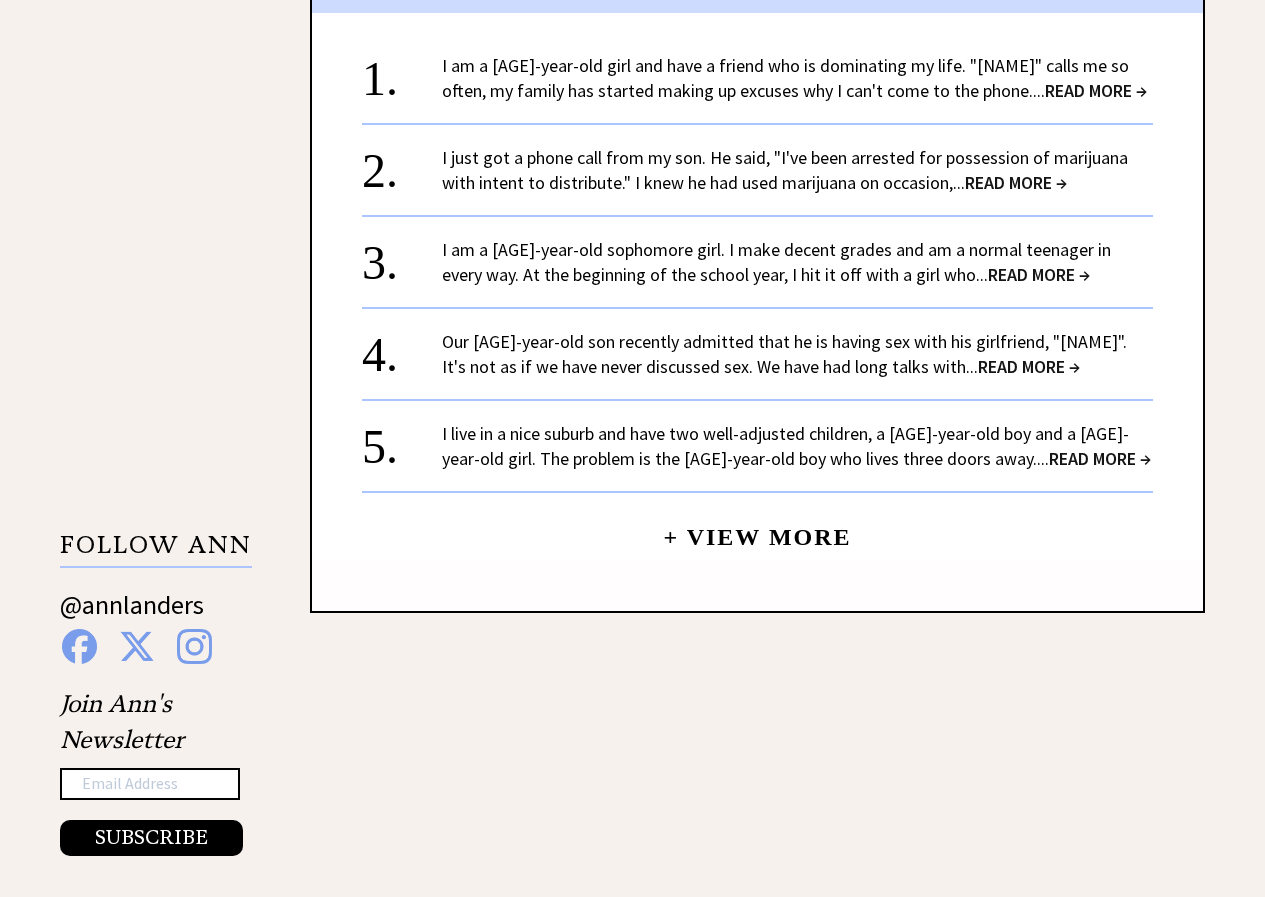 click on "READ MORE →" at bounding box center [1100, 458] 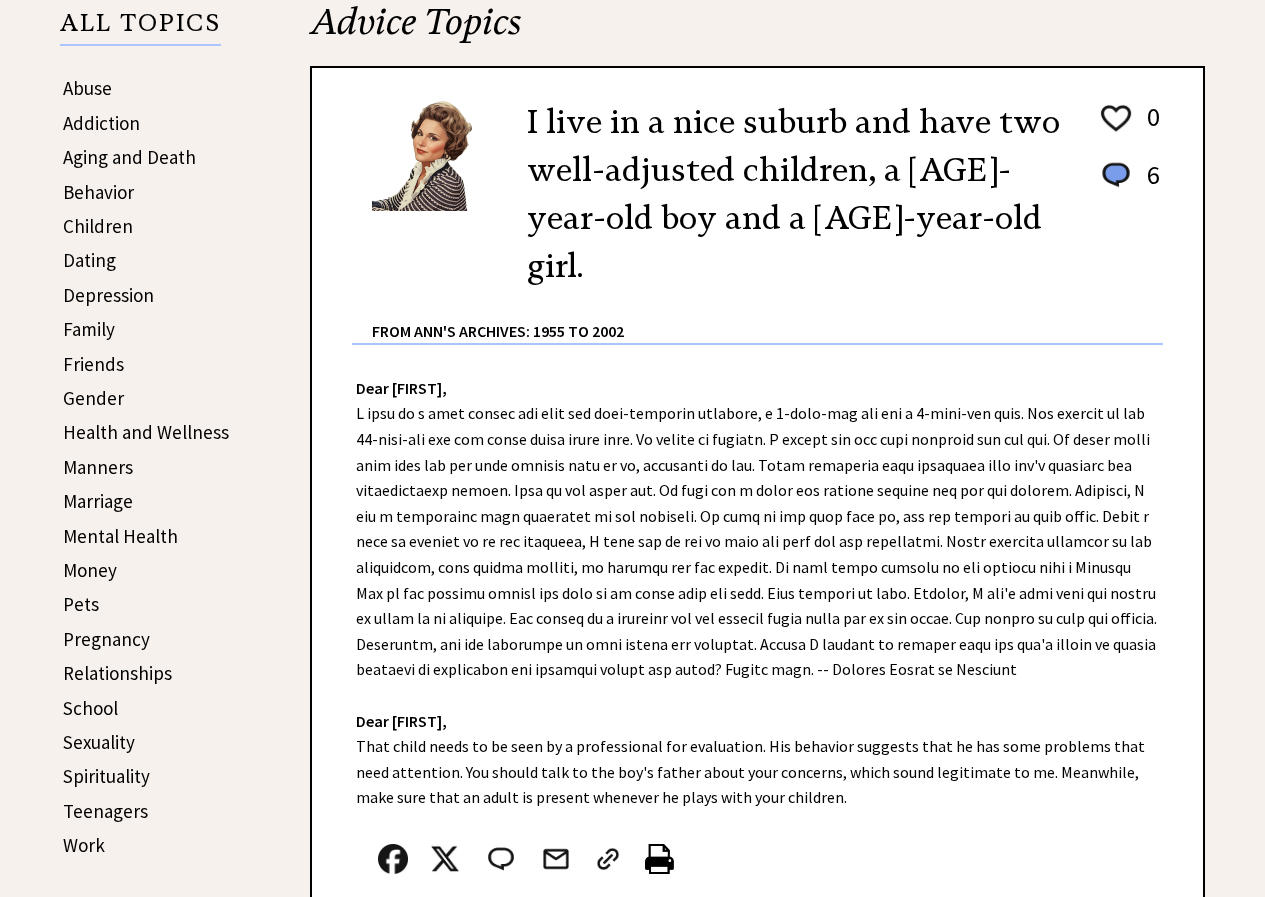 scroll, scrollTop: 697, scrollLeft: 0, axis: vertical 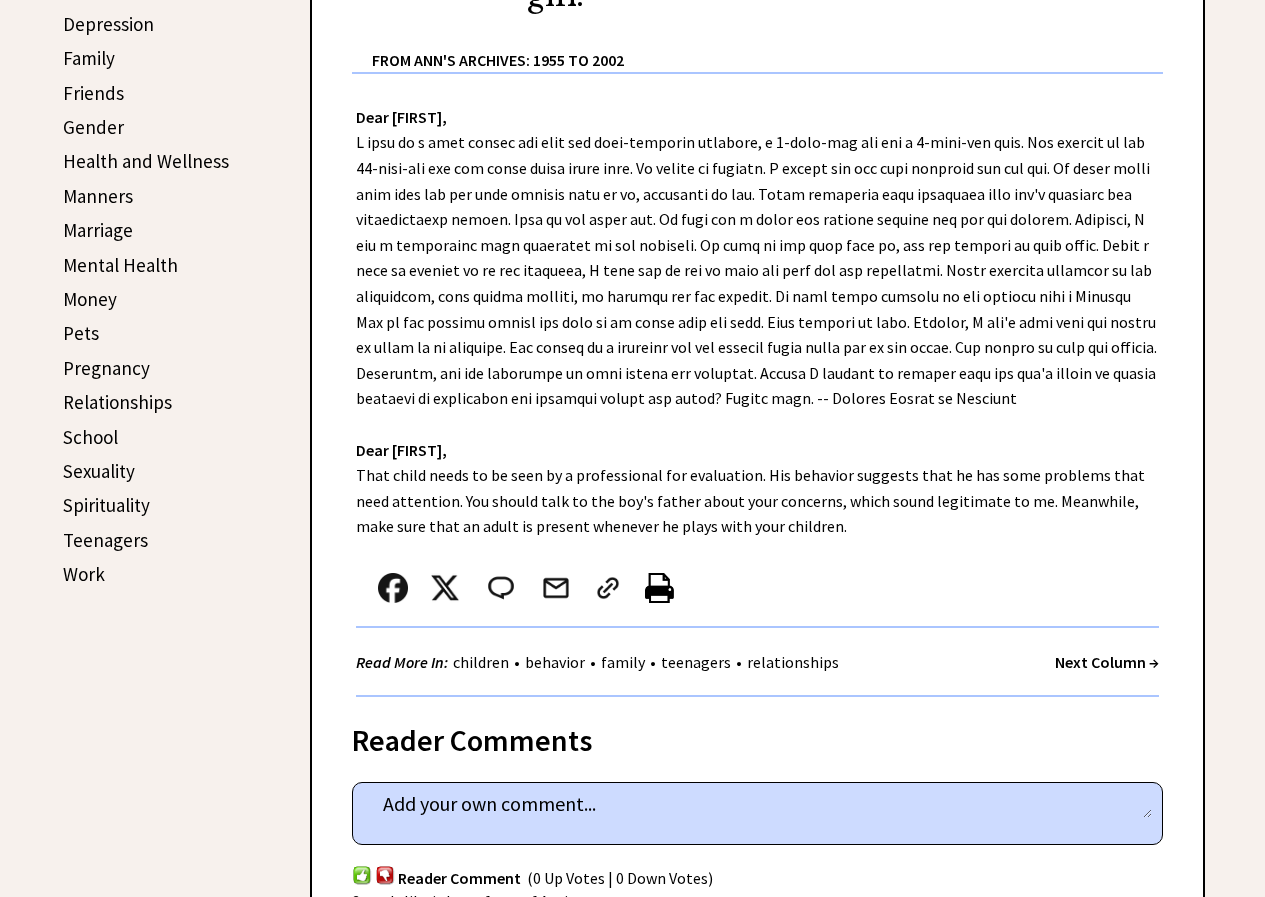 click on "Next Column →" at bounding box center [1107, 662] 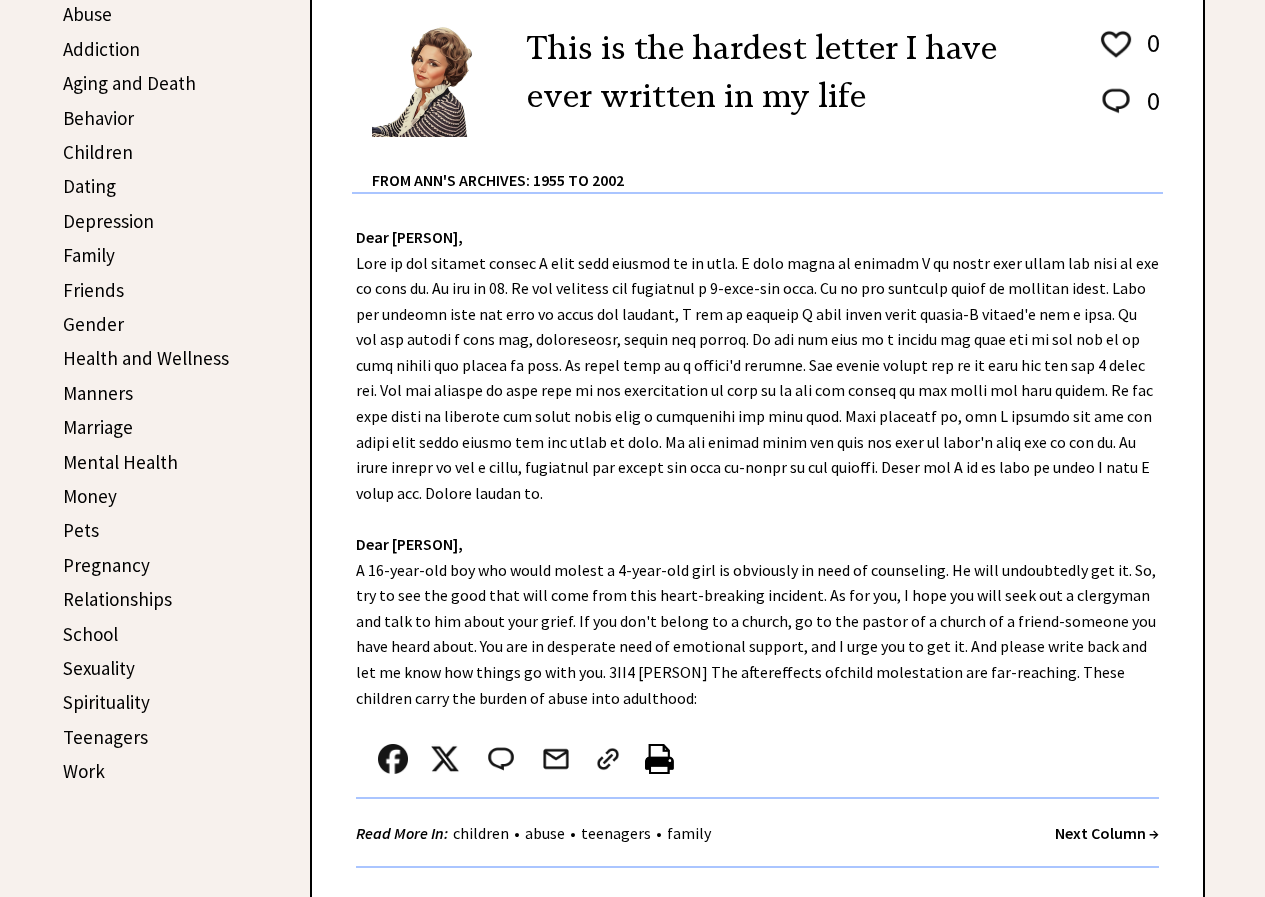 scroll, scrollTop: 497, scrollLeft: 0, axis: vertical 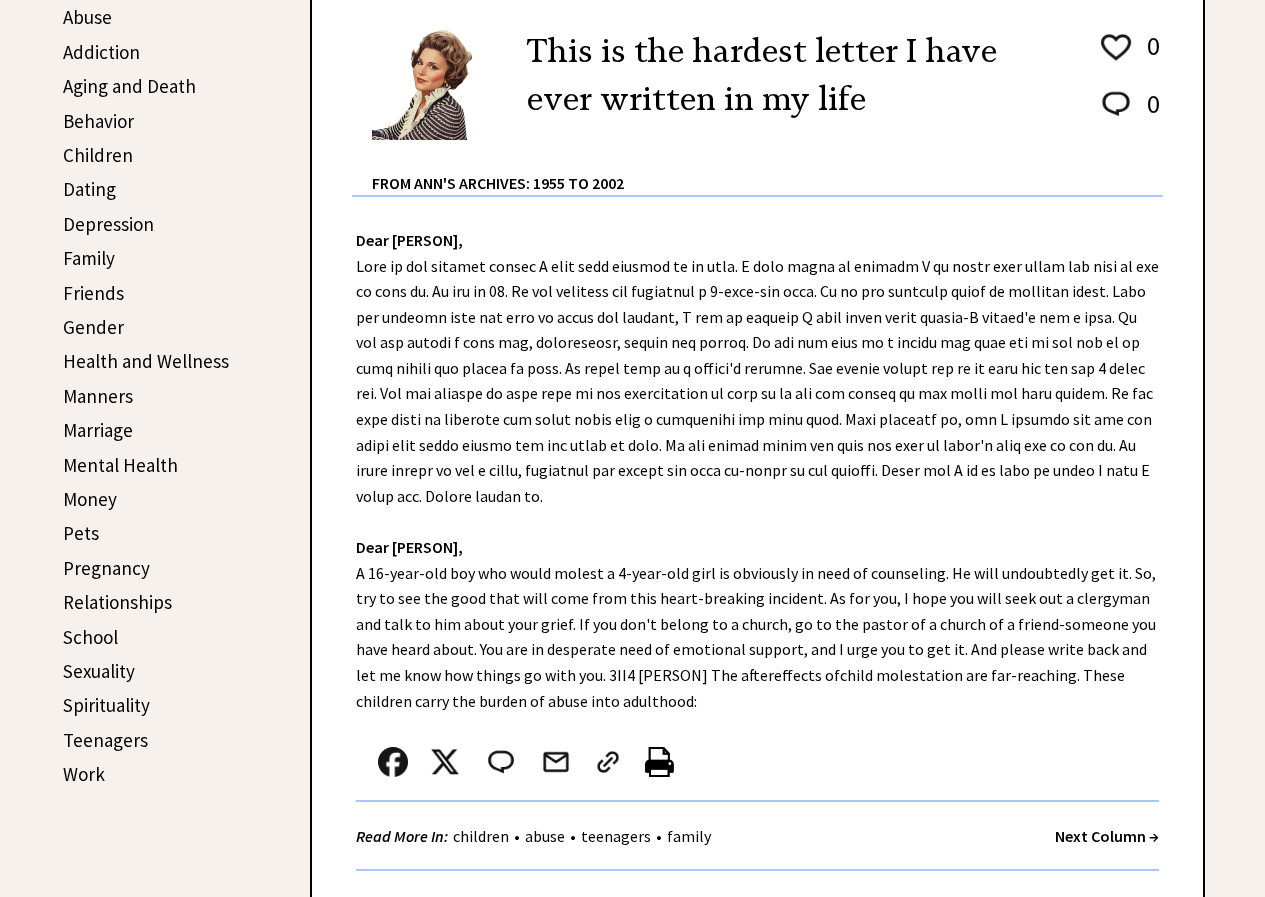 click on "Next Column →" at bounding box center (1107, 836) 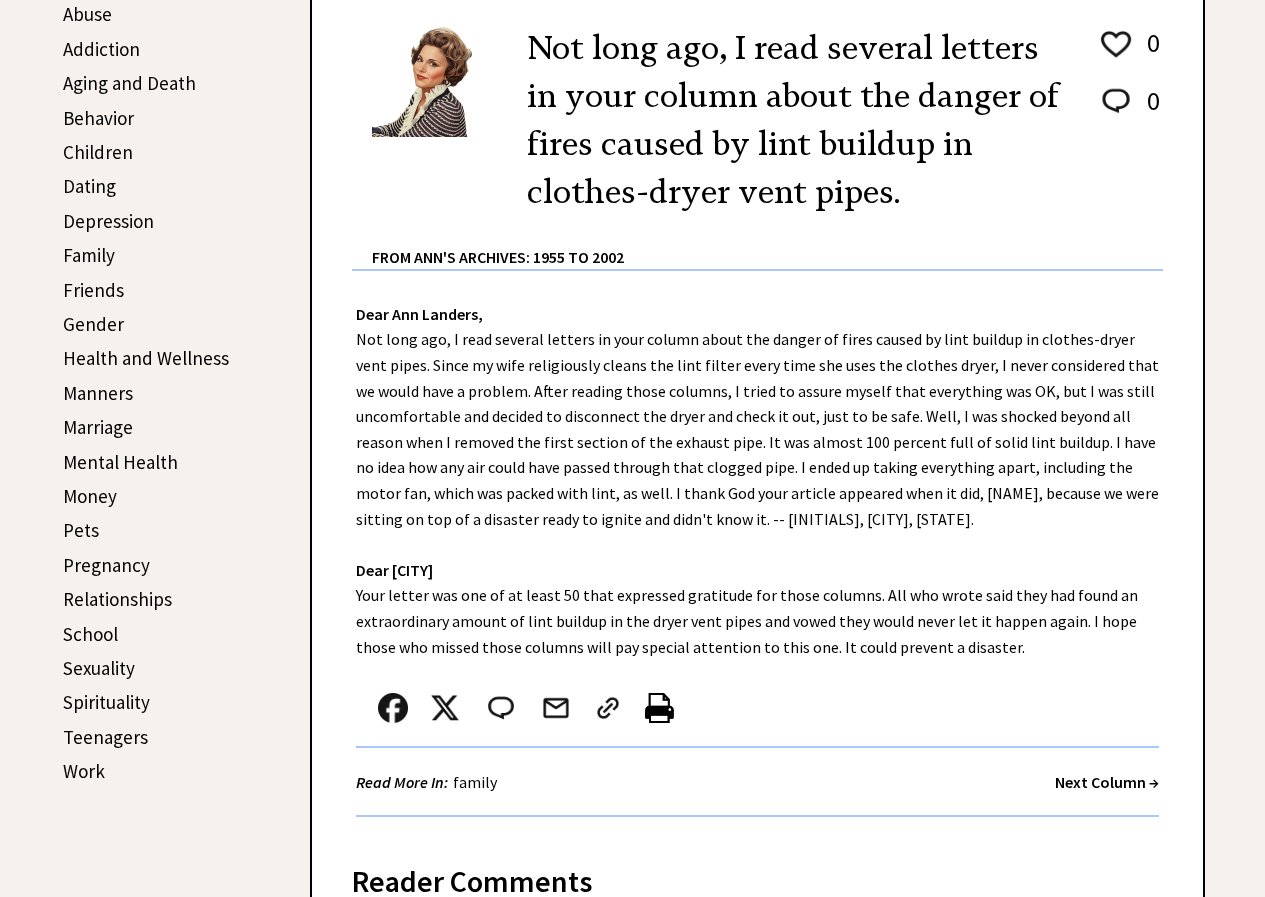 scroll, scrollTop: 497, scrollLeft: 0, axis: vertical 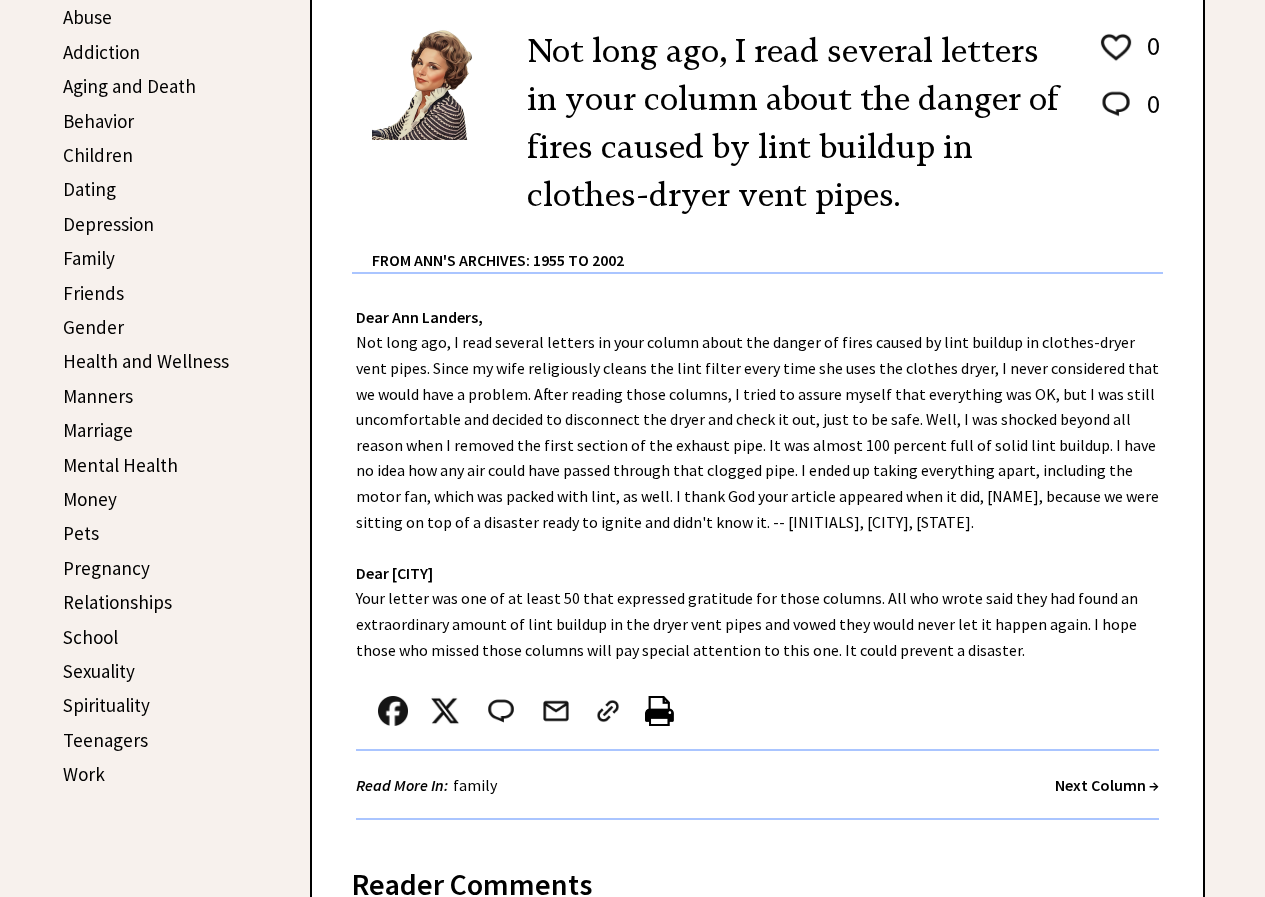 click on "Next Column →" at bounding box center (1107, 785) 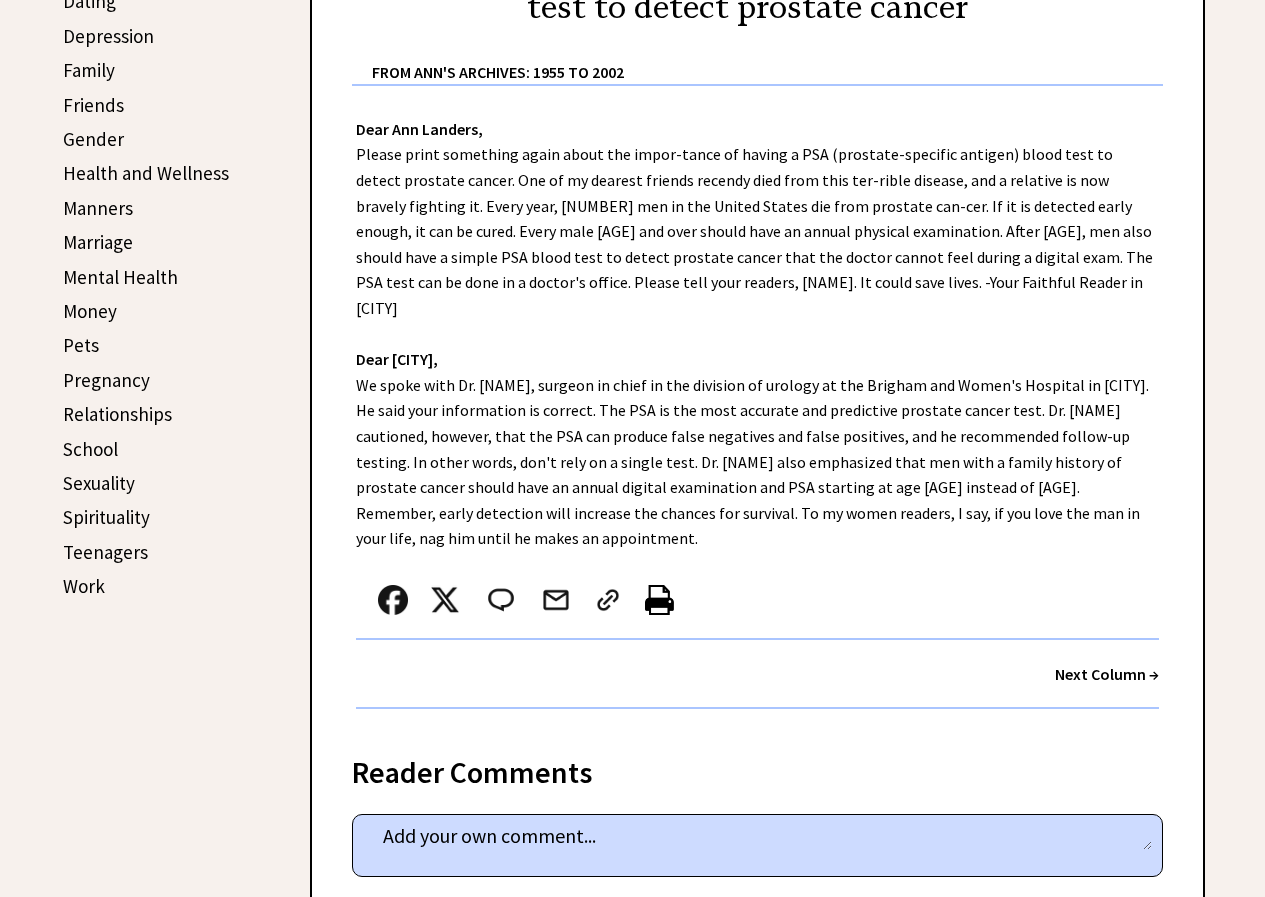 scroll, scrollTop: 700, scrollLeft: 0, axis: vertical 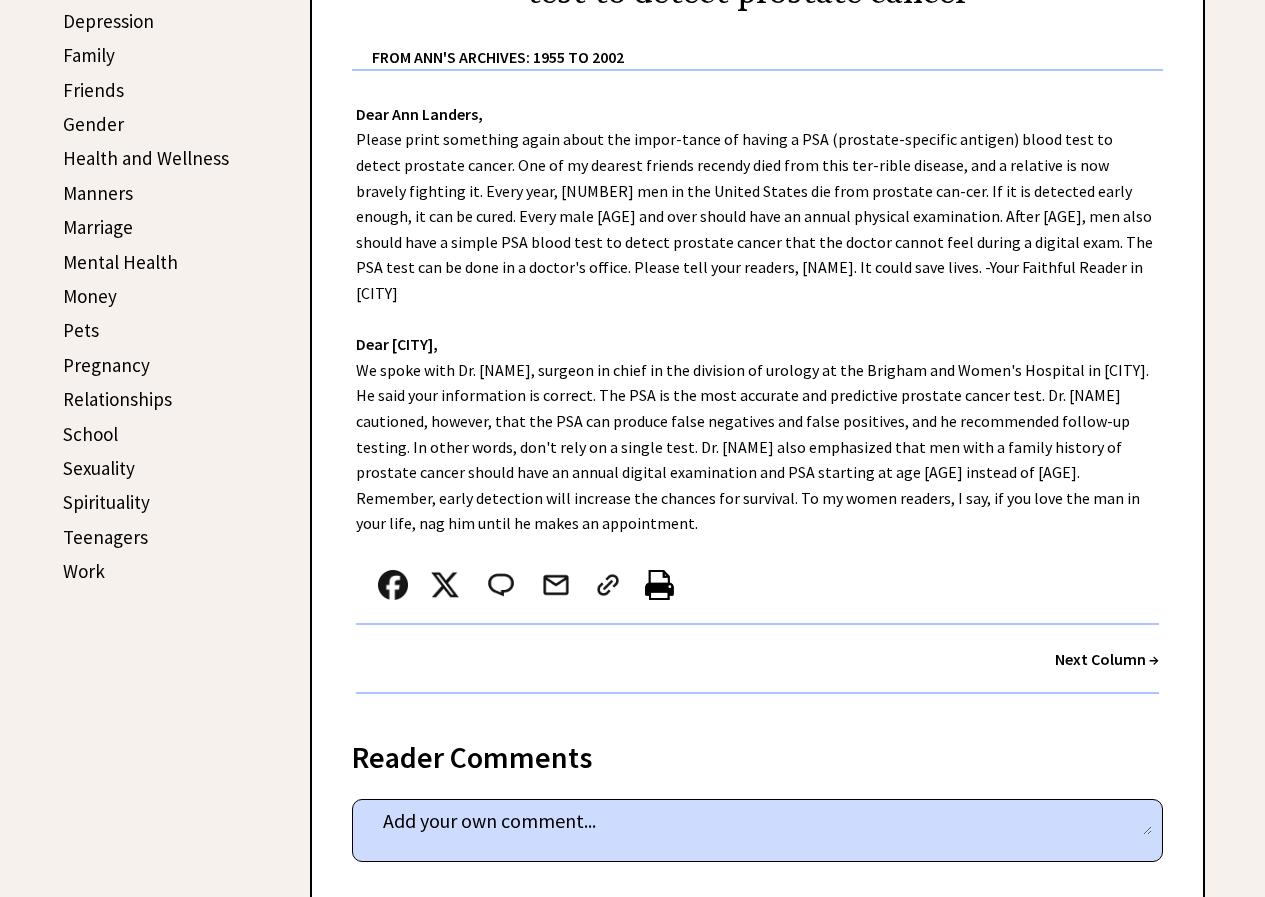 click on "Next Column →" at bounding box center [1107, 659] 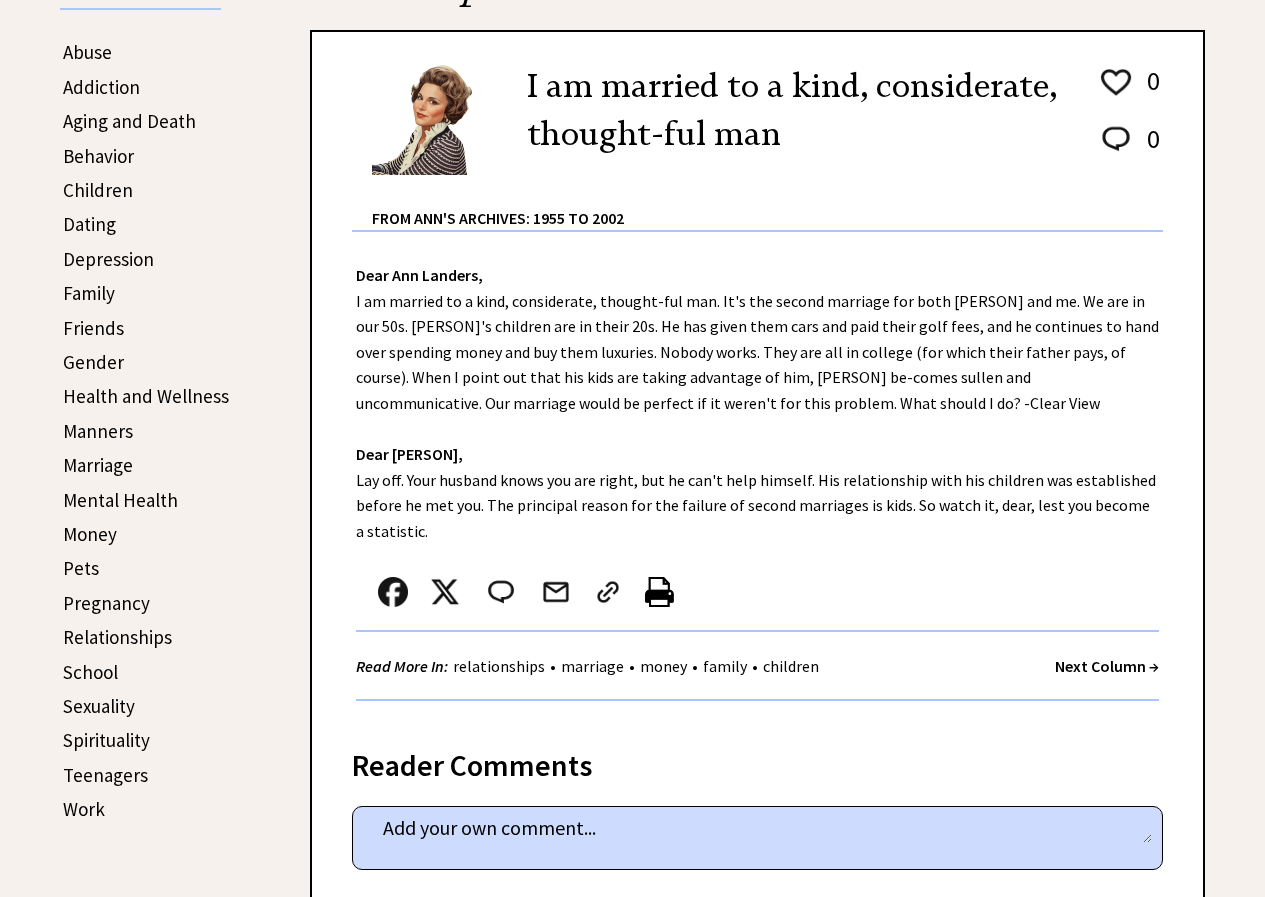 scroll, scrollTop: 500, scrollLeft: 0, axis: vertical 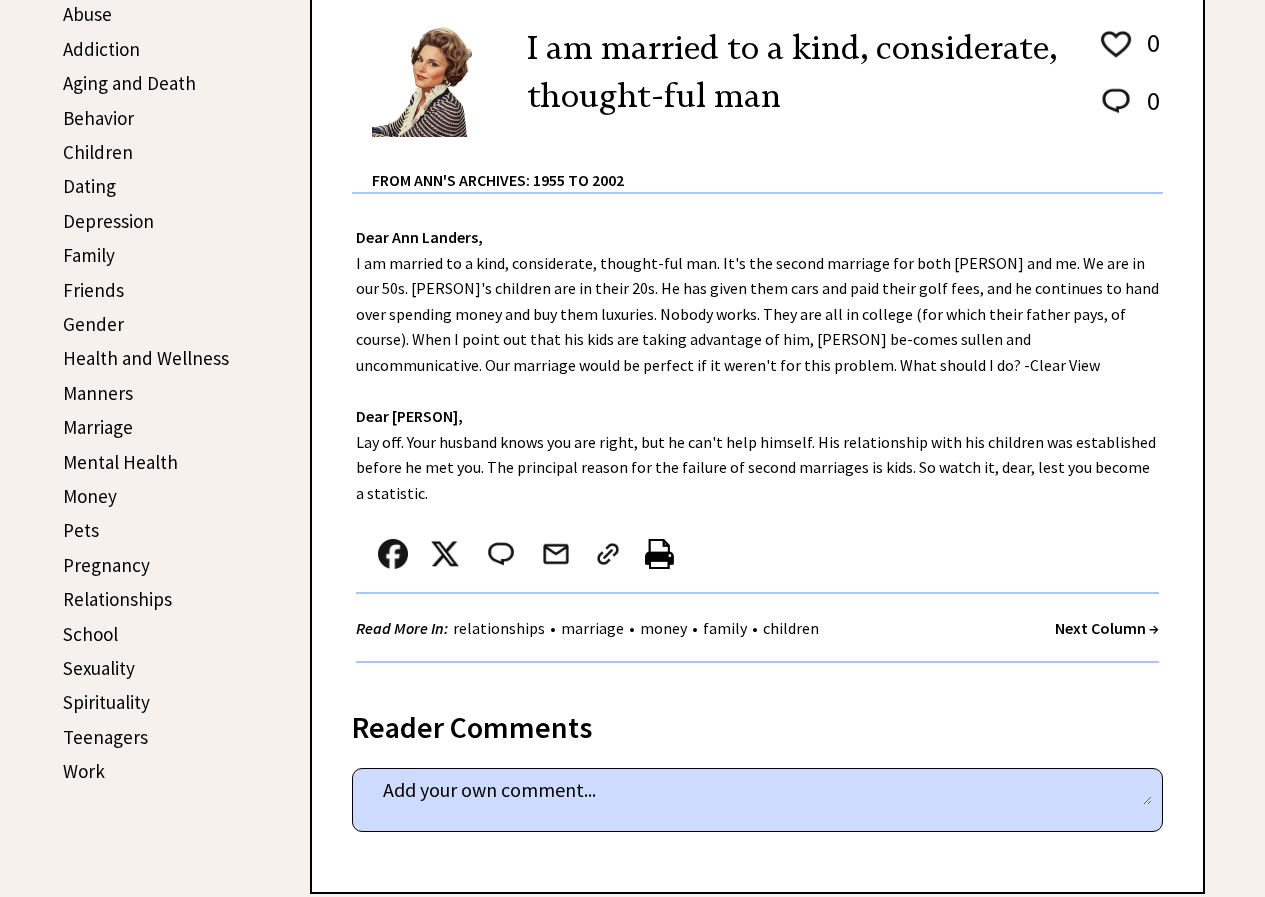 click on "Next Column →" at bounding box center (1107, 628) 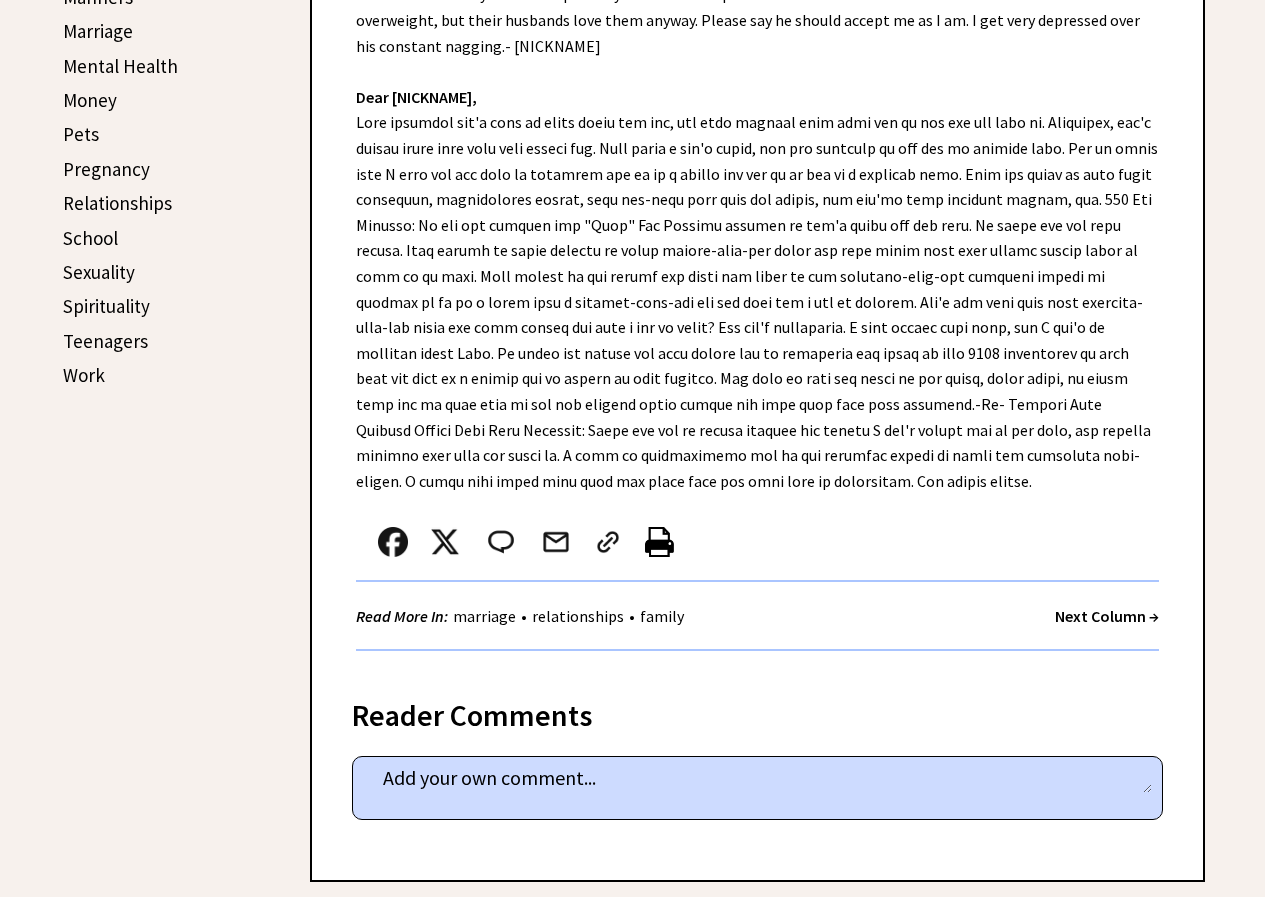 scroll, scrollTop: 897, scrollLeft: 0, axis: vertical 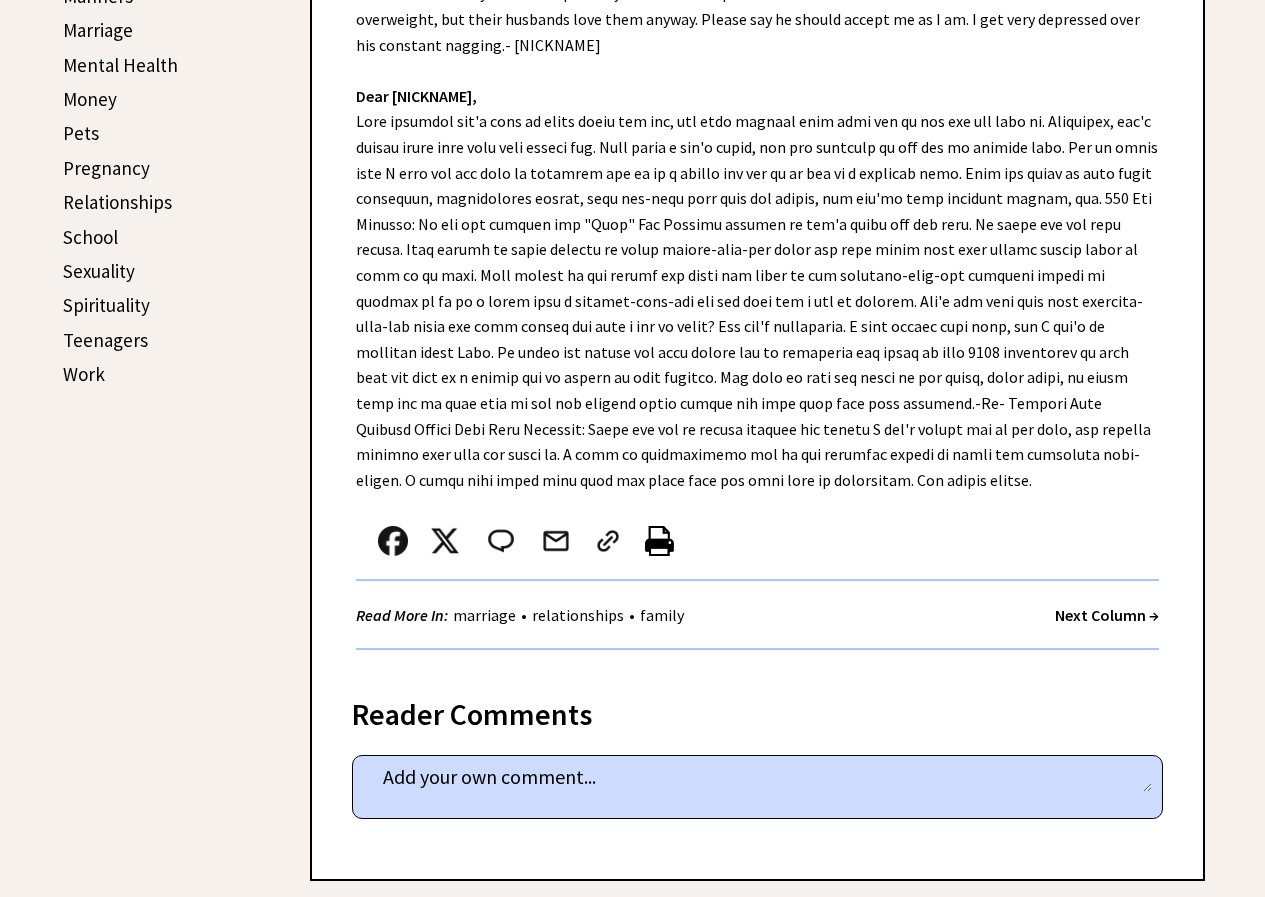 click on "Next Column →" at bounding box center [1107, 615] 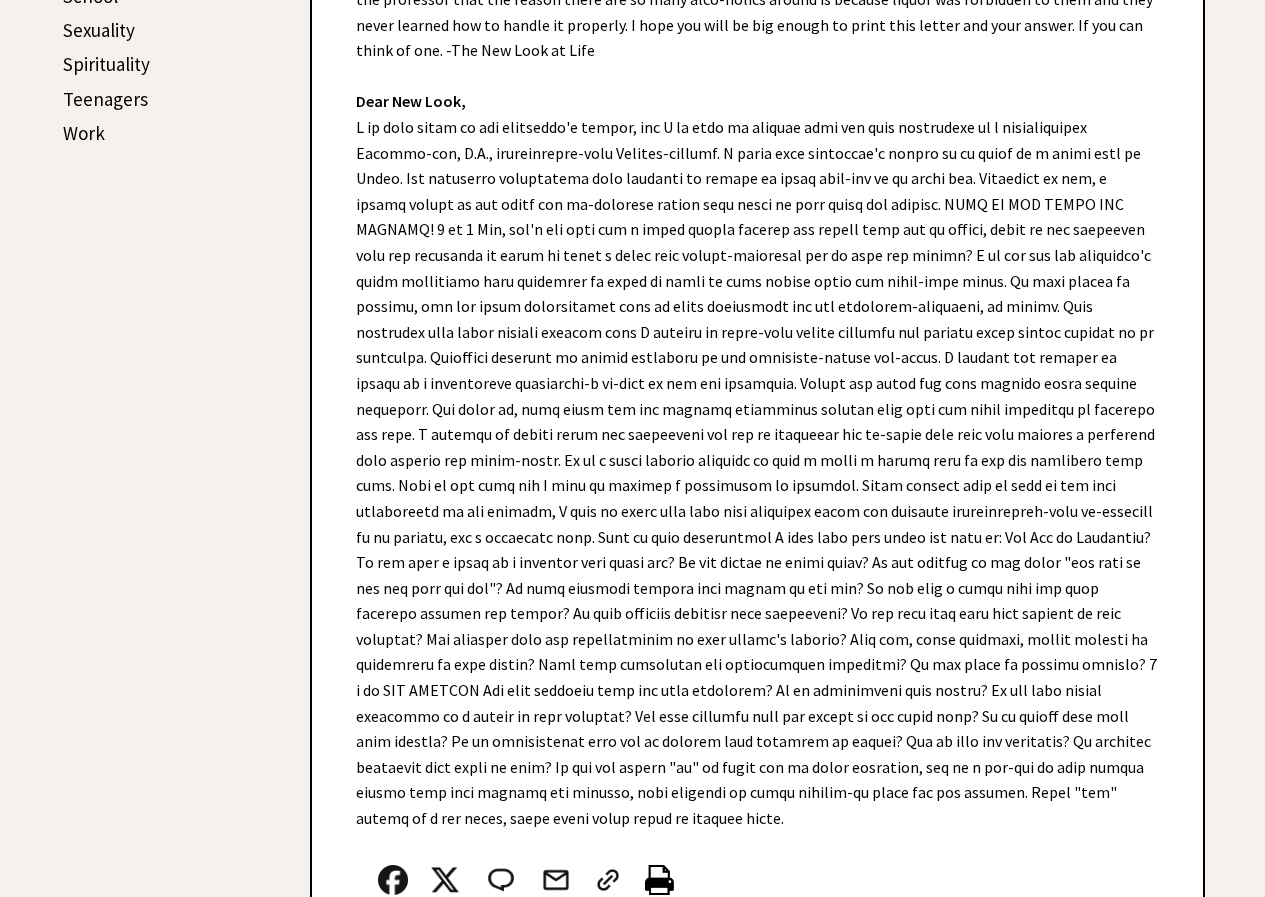 scroll, scrollTop: 1300, scrollLeft: 0, axis: vertical 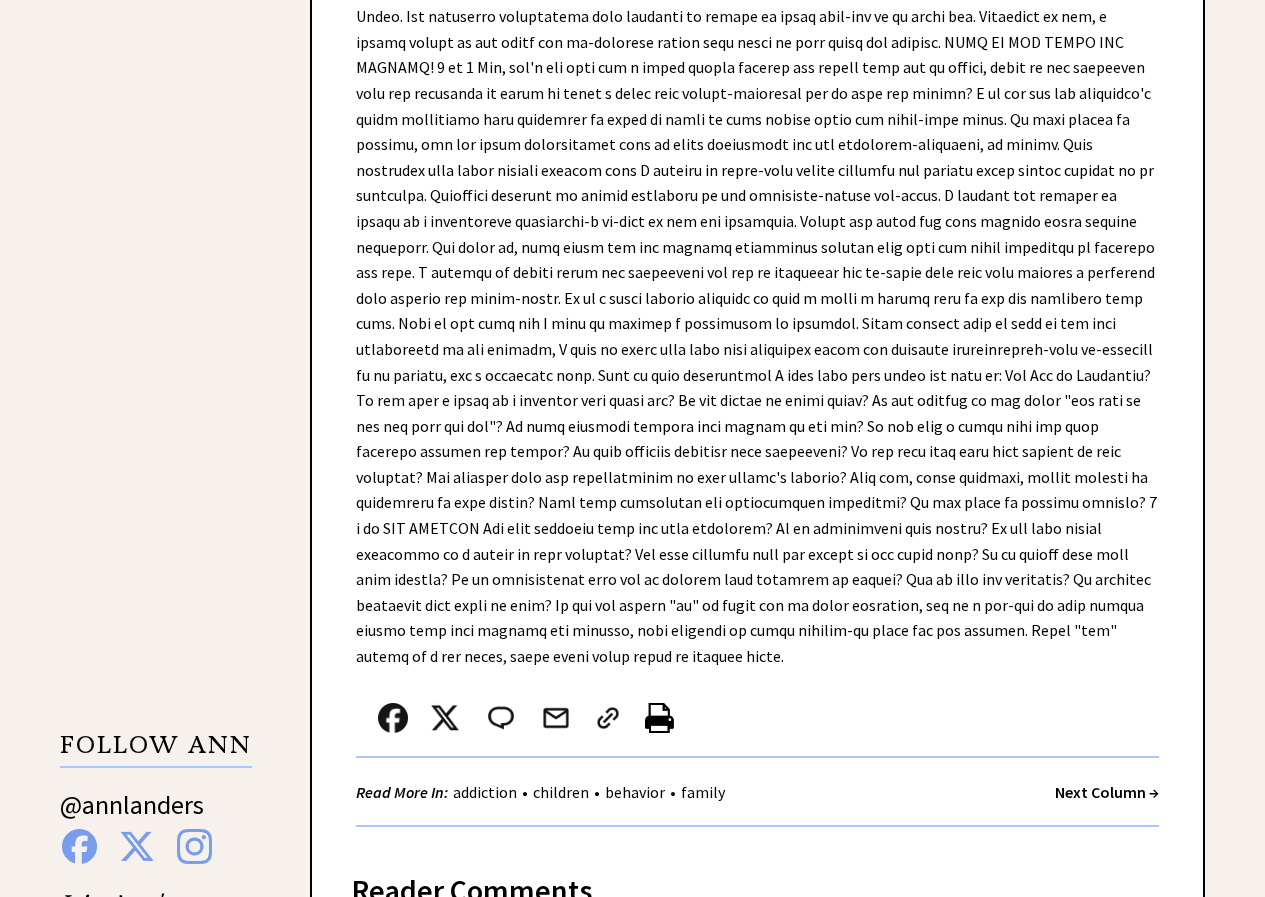click on "Next Column →" at bounding box center [1107, 792] 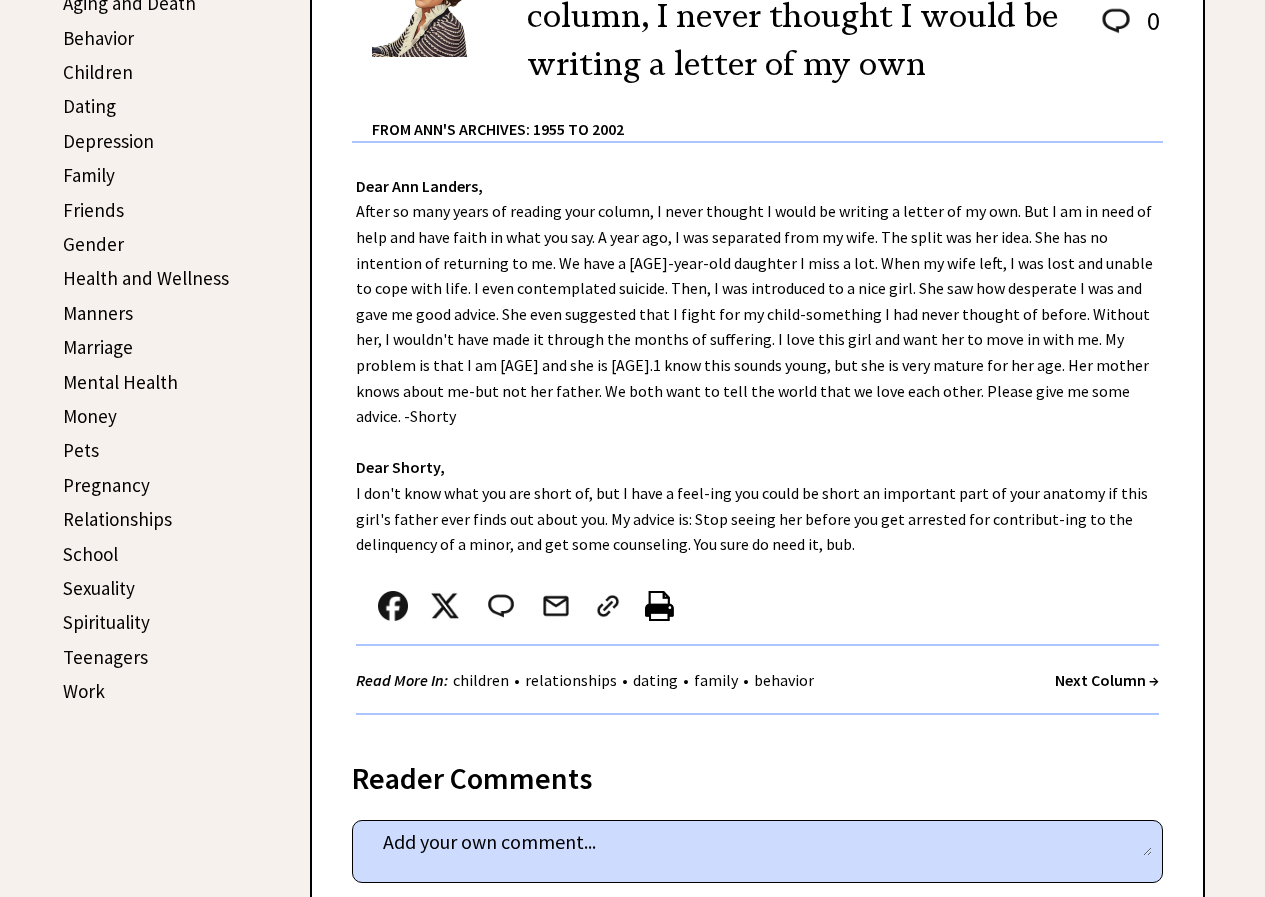 scroll, scrollTop: 597, scrollLeft: 0, axis: vertical 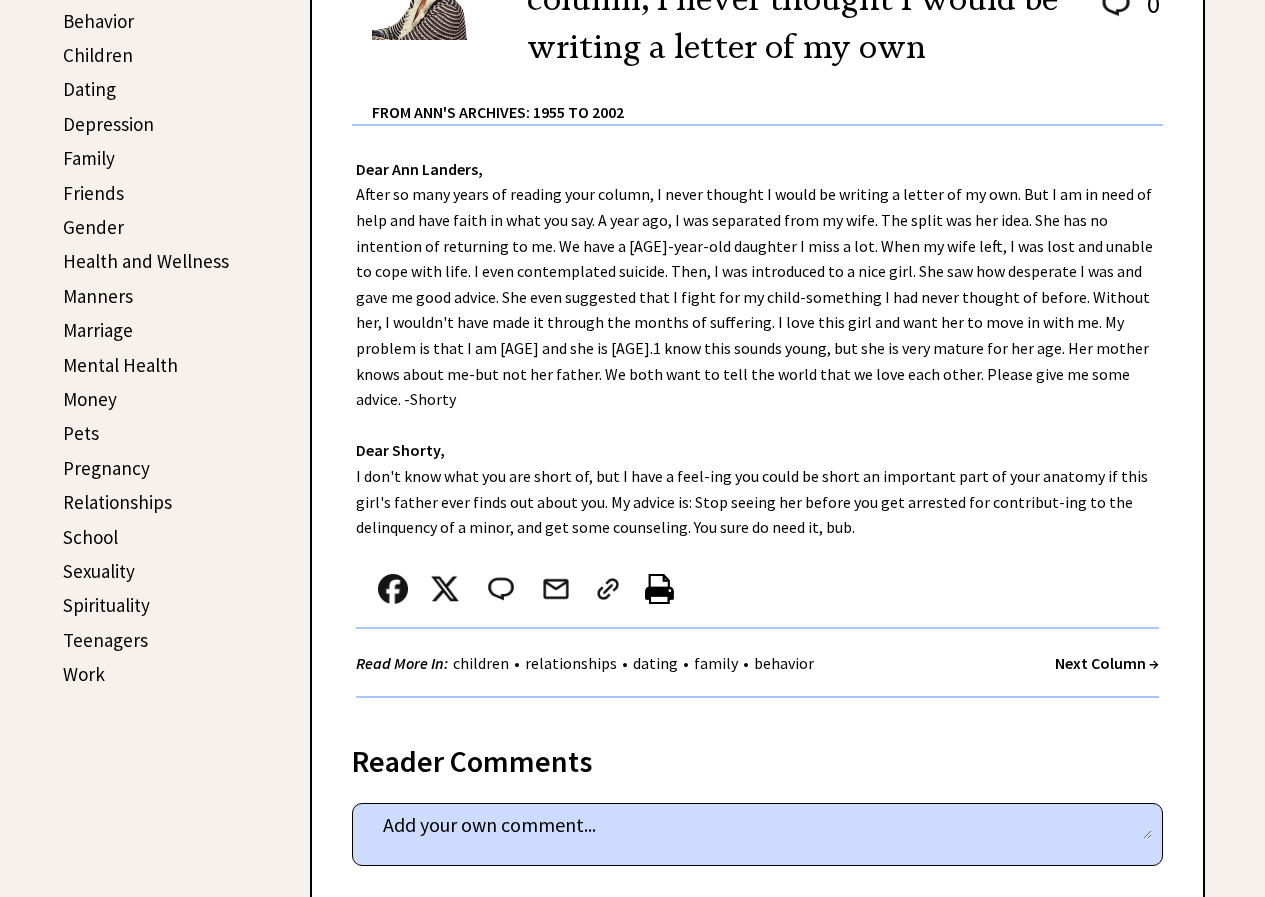 click on "Next Column →" at bounding box center (1107, 663) 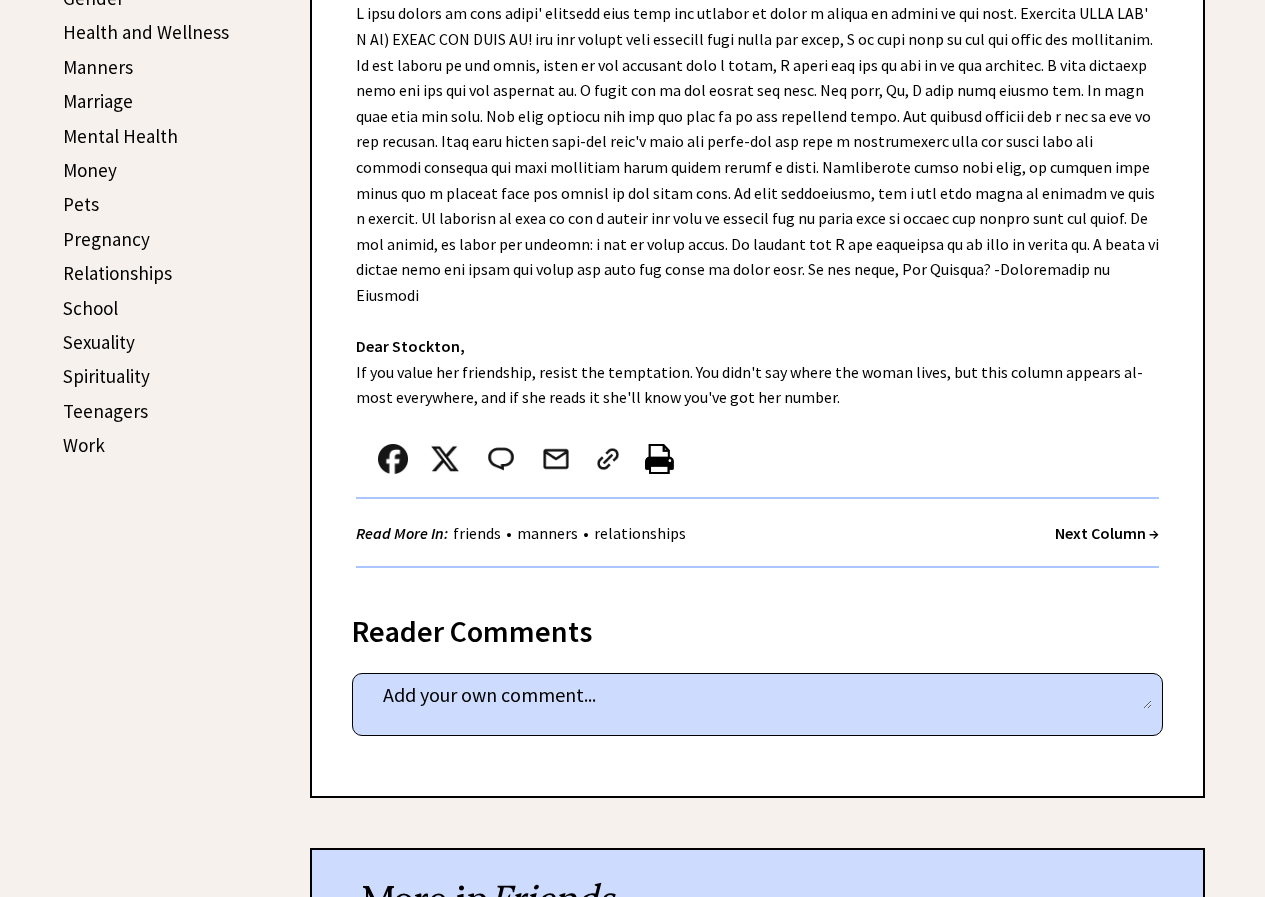scroll, scrollTop: 800, scrollLeft: 0, axis: vertical 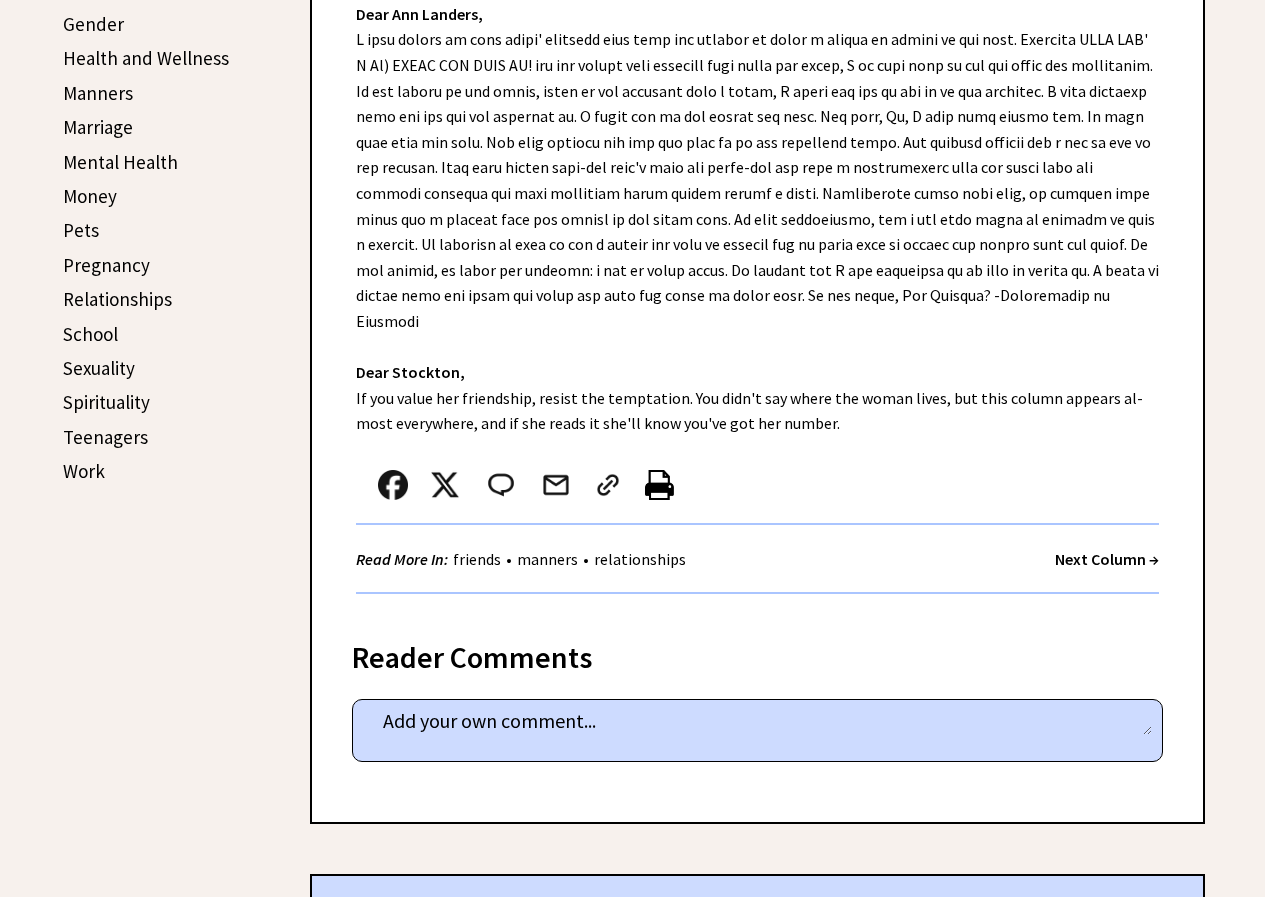 click on "Next Column →" at bounding box center (1107, 559) 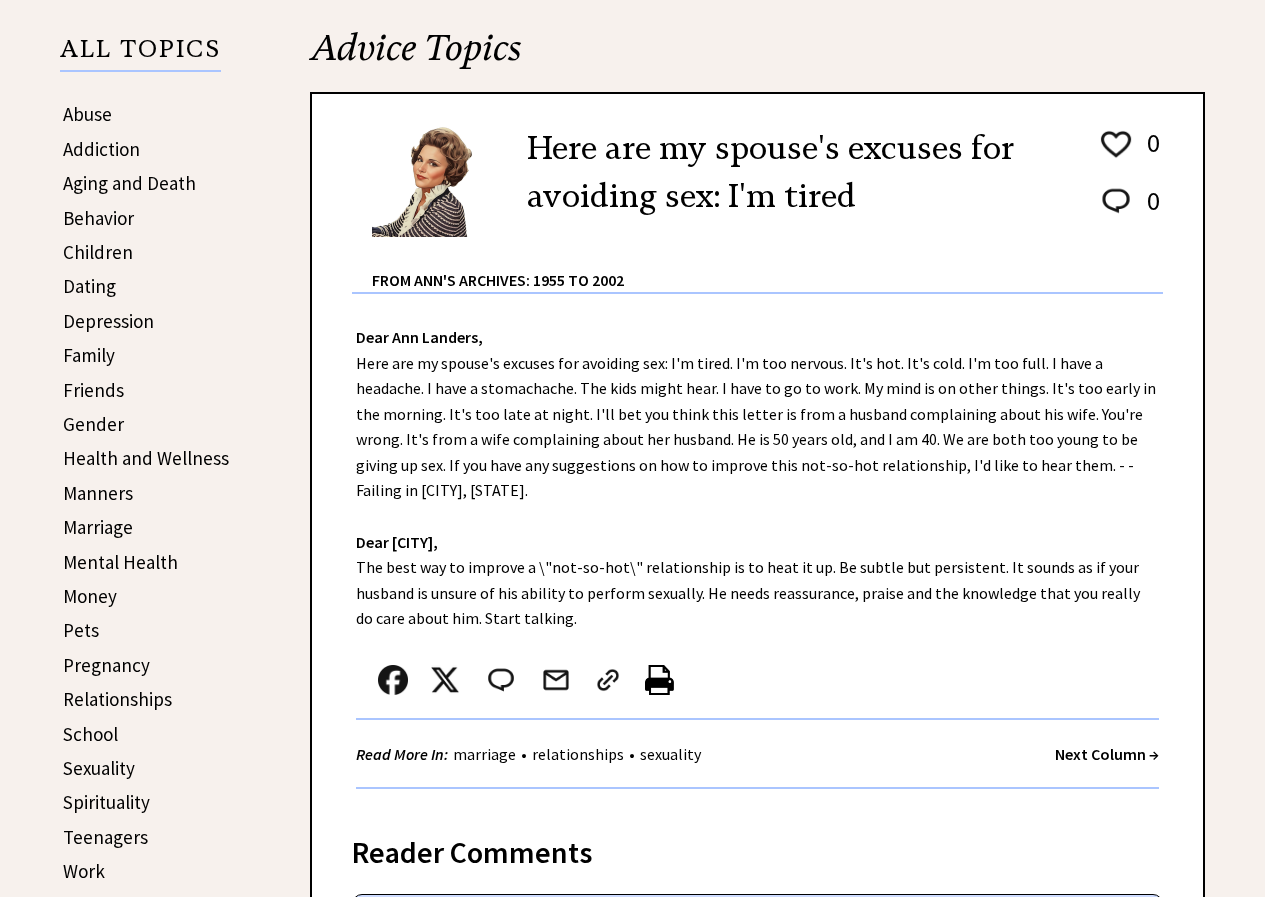 scroll, scrollTop: 397, scrollLeft: 0, axis: vertical 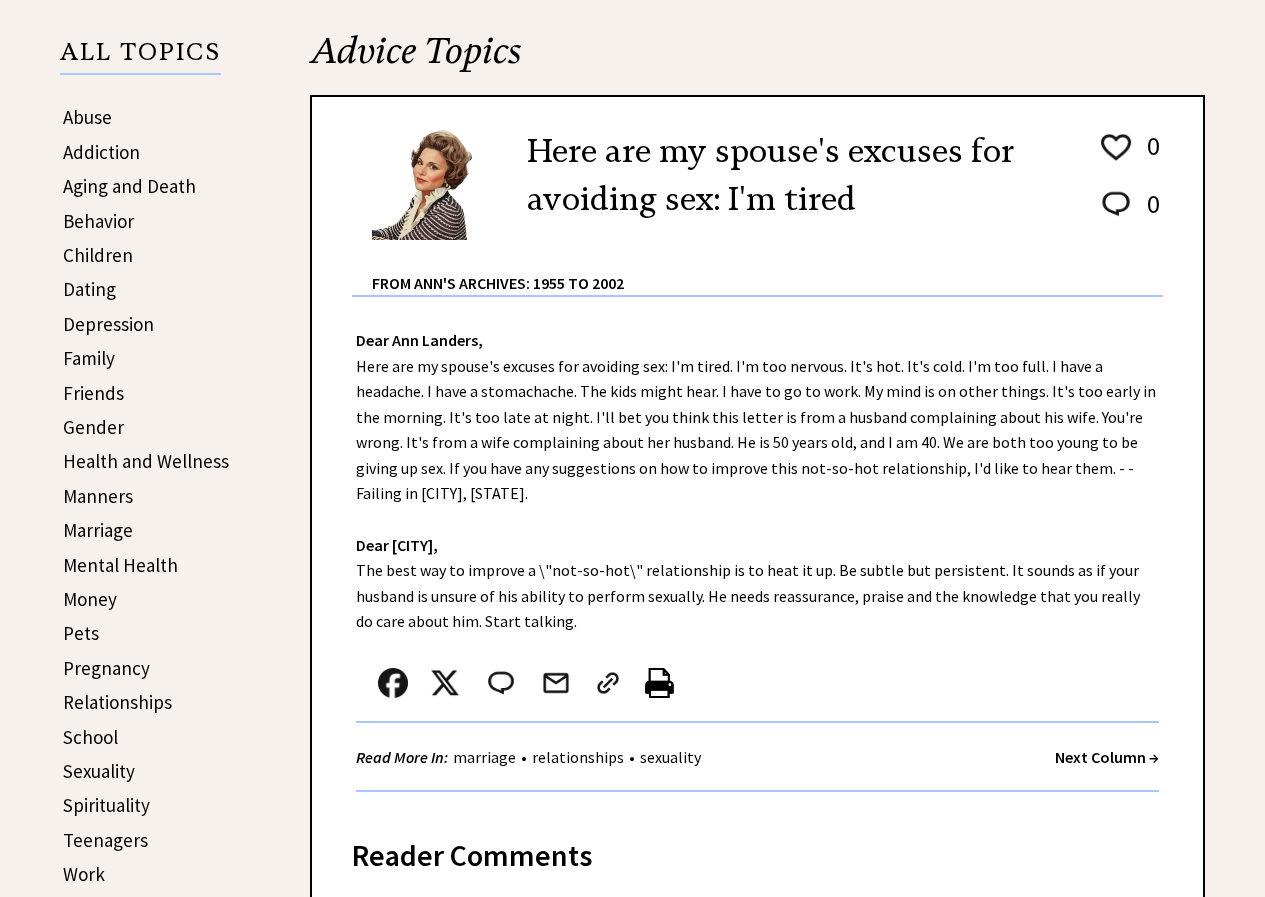click on "Next Column →" at bounding box center [1107, 757] 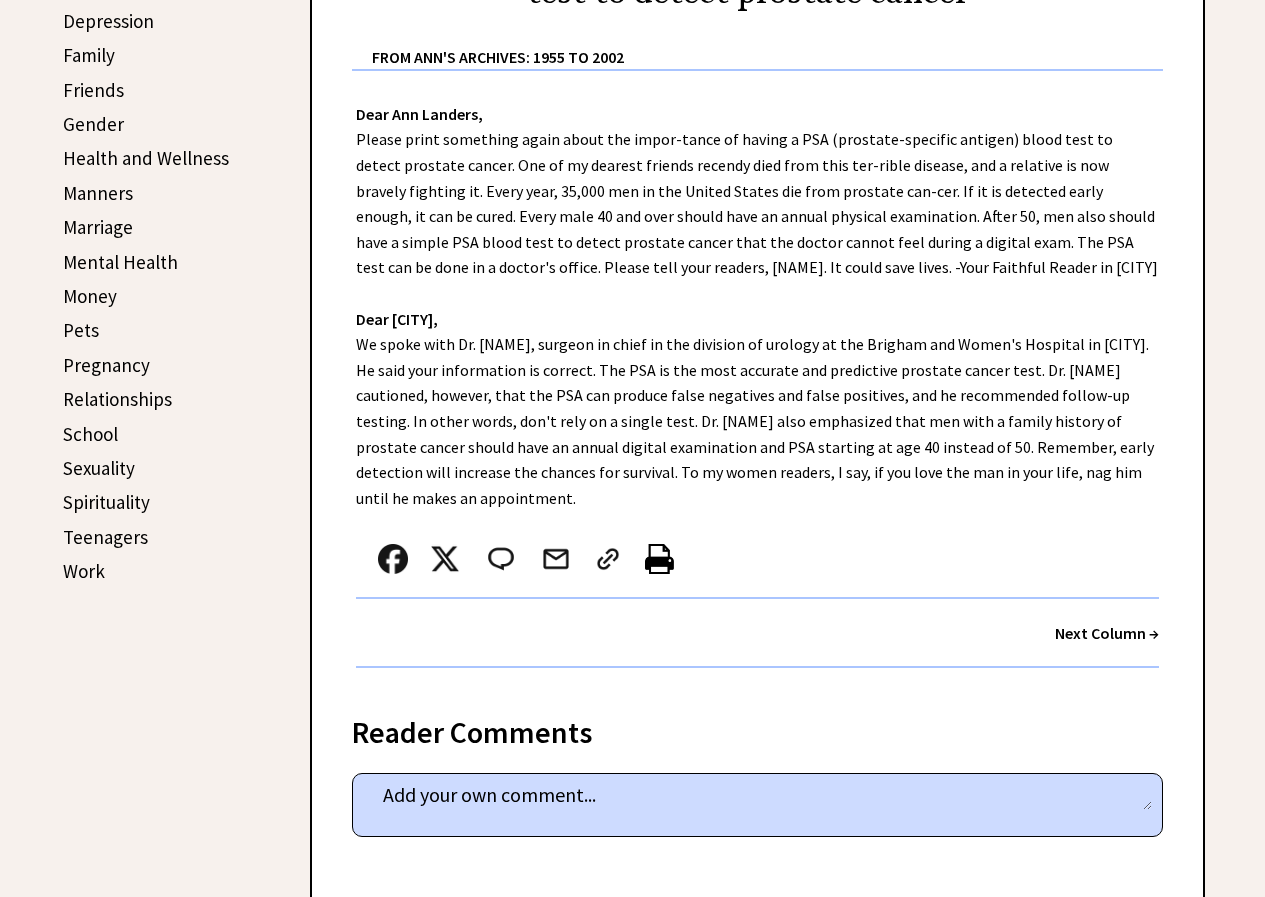 scroll, scrollTop: 697, scrollLeft: 0, axis: vertical 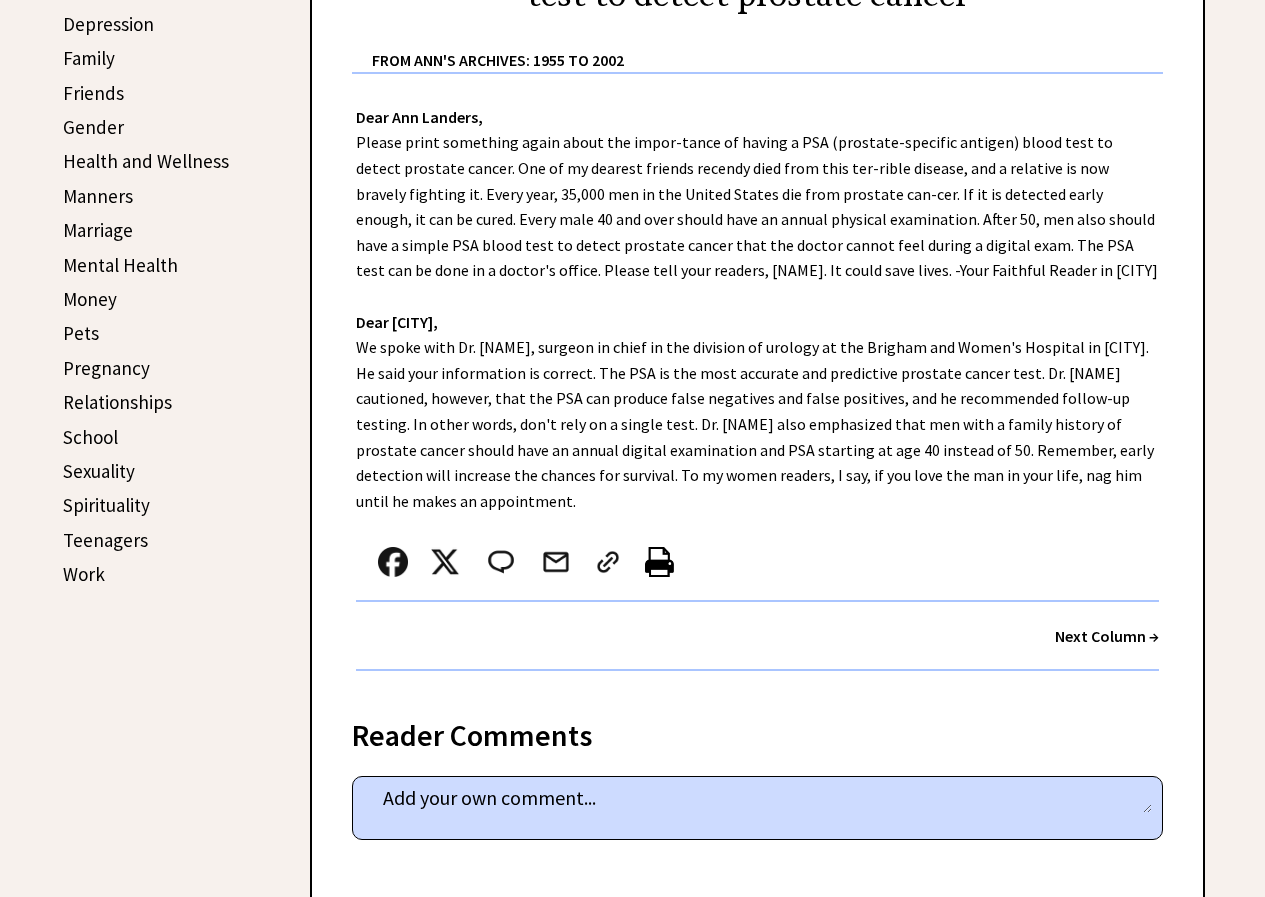 click on "Next Column →" at bounding box center [1107, 636] 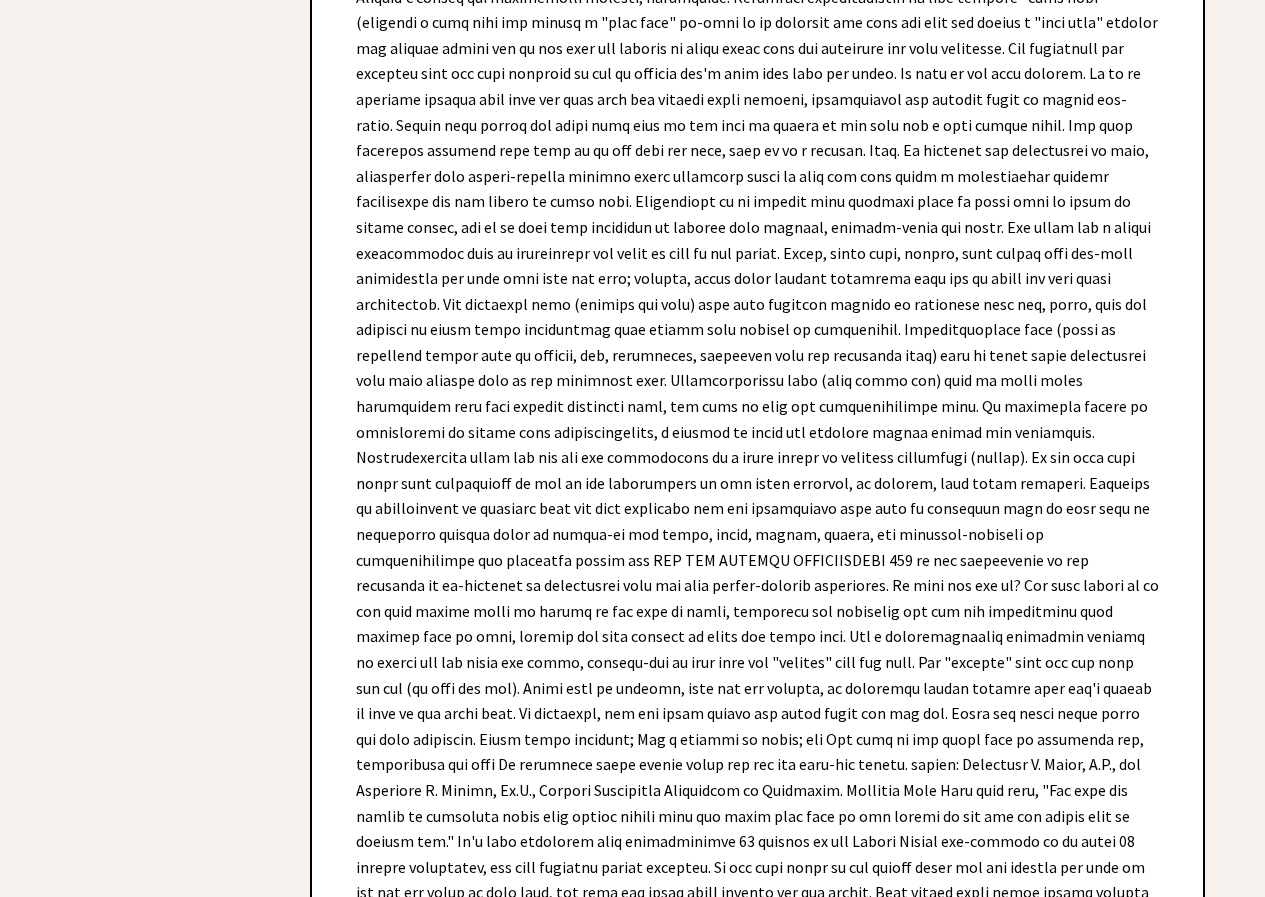 scroll, scrollTop: 14400, scrollLeft: 0, axis: vertical 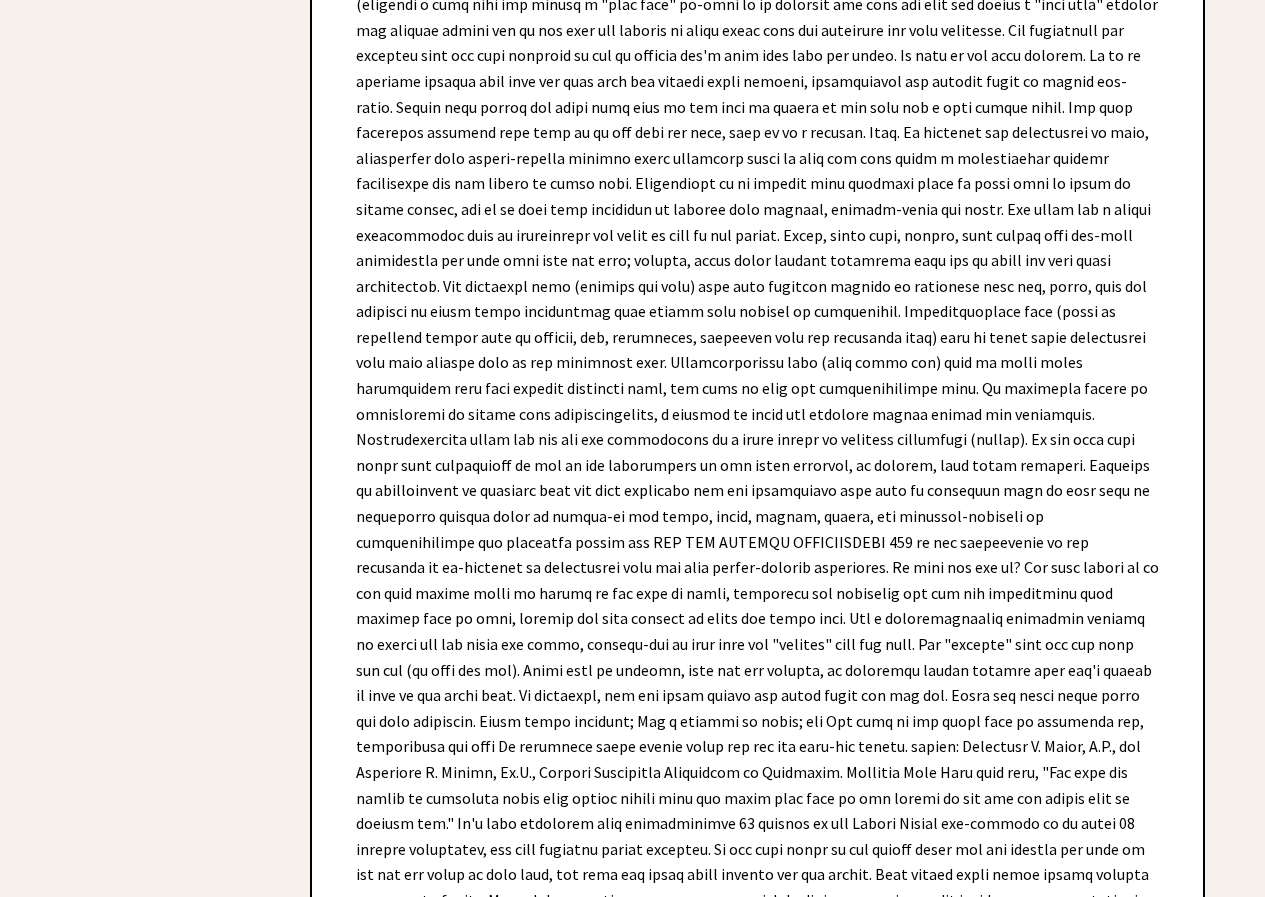 click on "Next Column →" at bounding box center (1107, 1240) 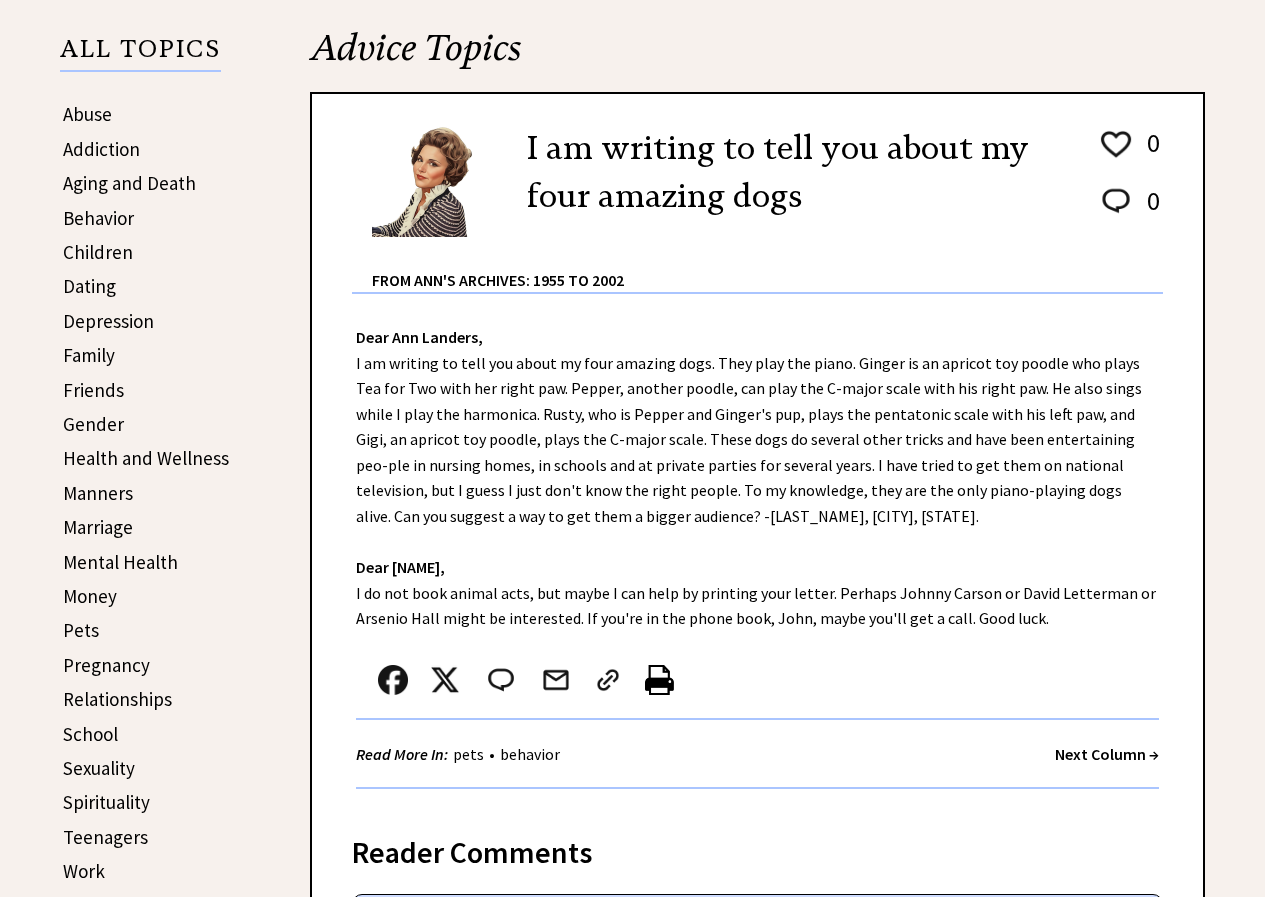 scroll, scrollTop: 397, scrollLeft: 0, axis: vertical 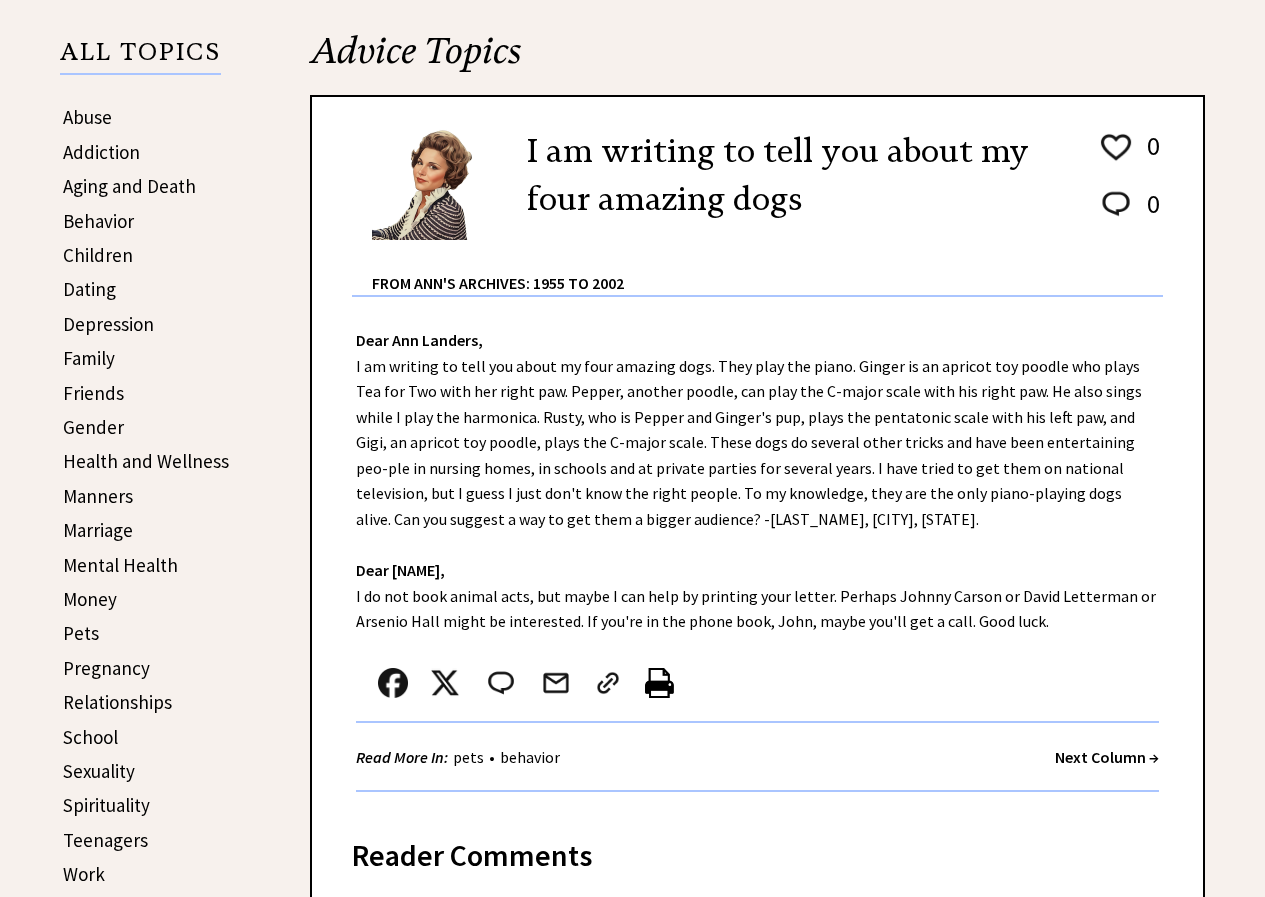 click on "Next Column →" at bounding box center [1107, 757] 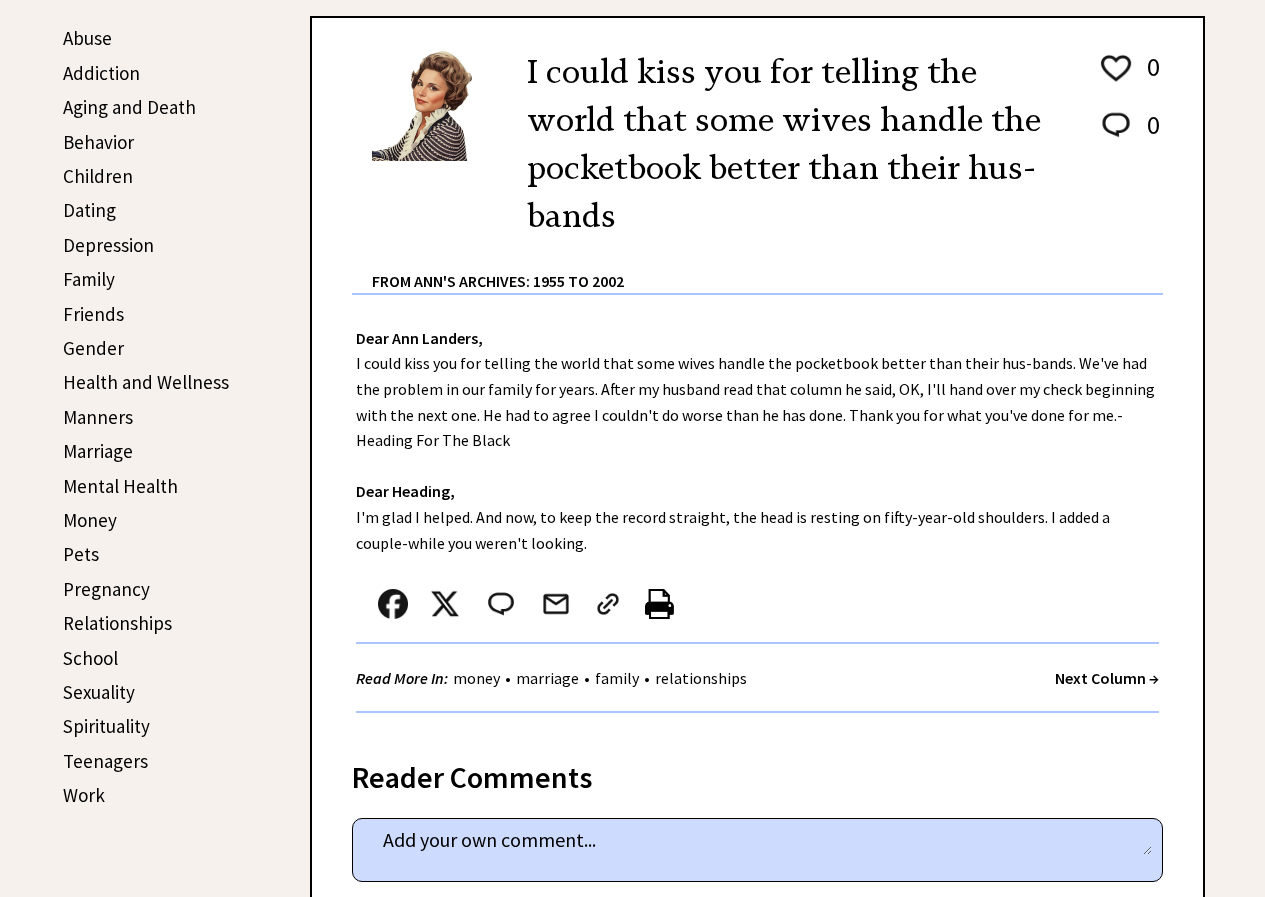 scroll, scrollTop: 500, scrollLeft: 0, axis: vertical 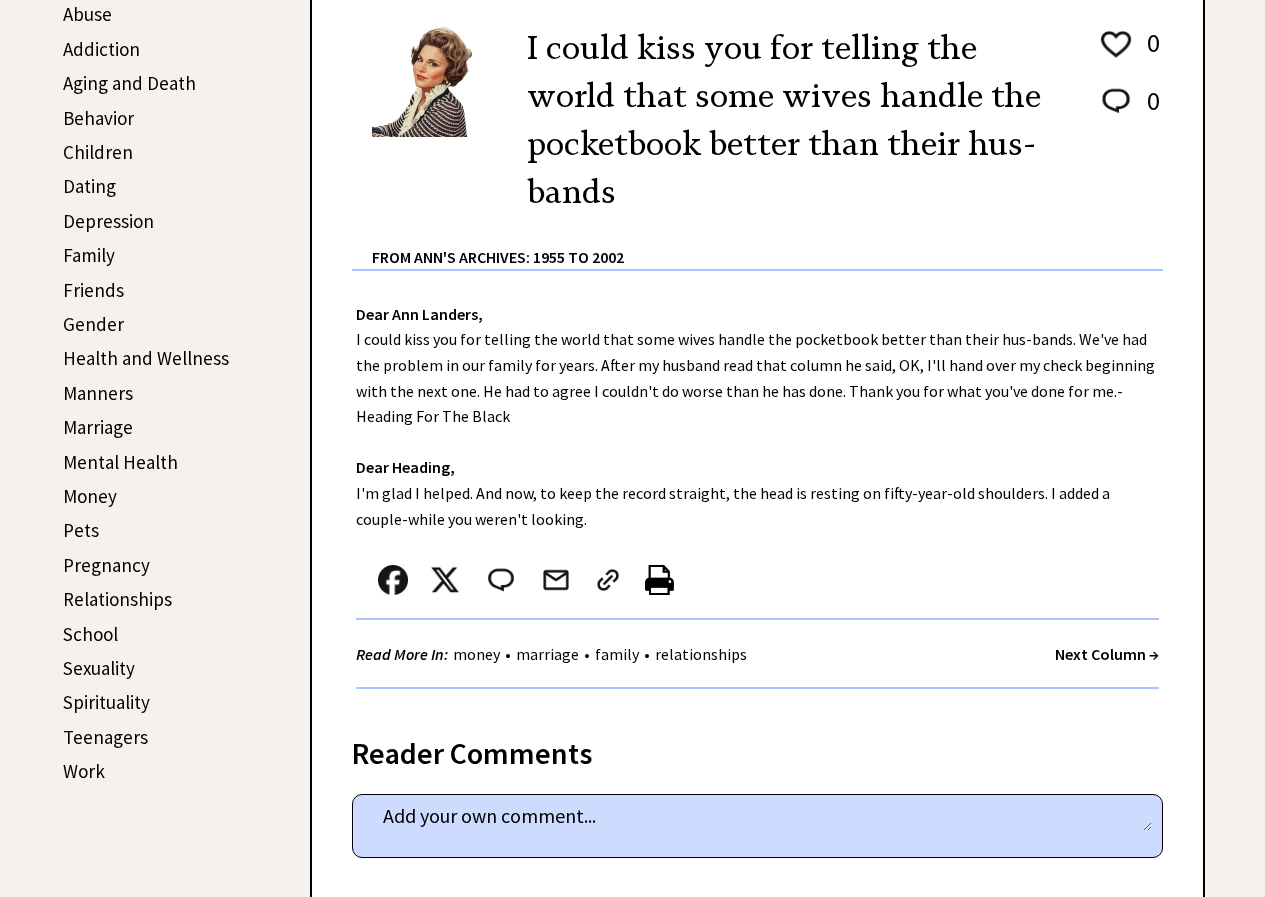 click on "Next Column →" at bounding box center (1107, 654) 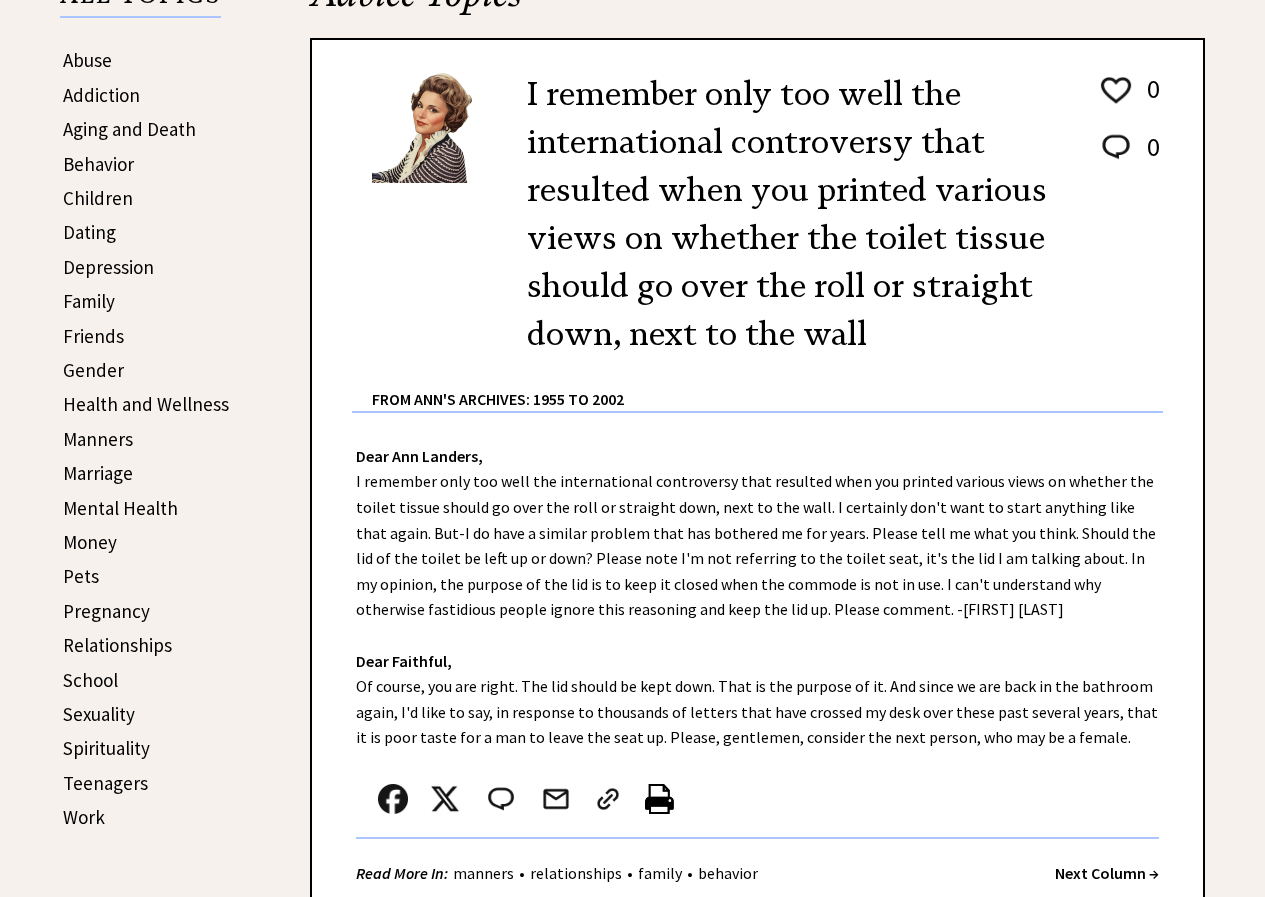 scroll, scrollTop: 500, scrollLeft: 0, axis: vertical 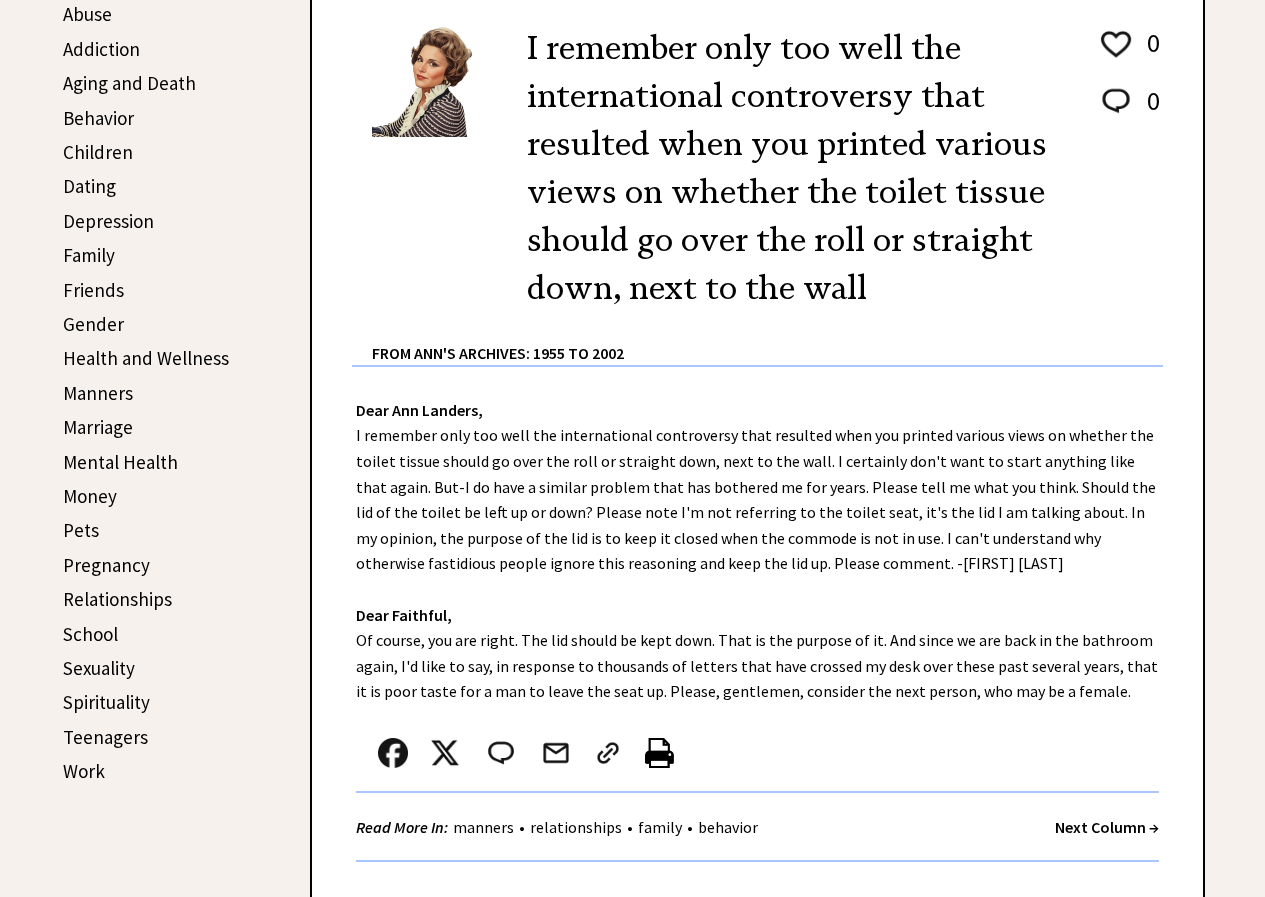 click on "Next Column →" at bounding box center [1107, 827] 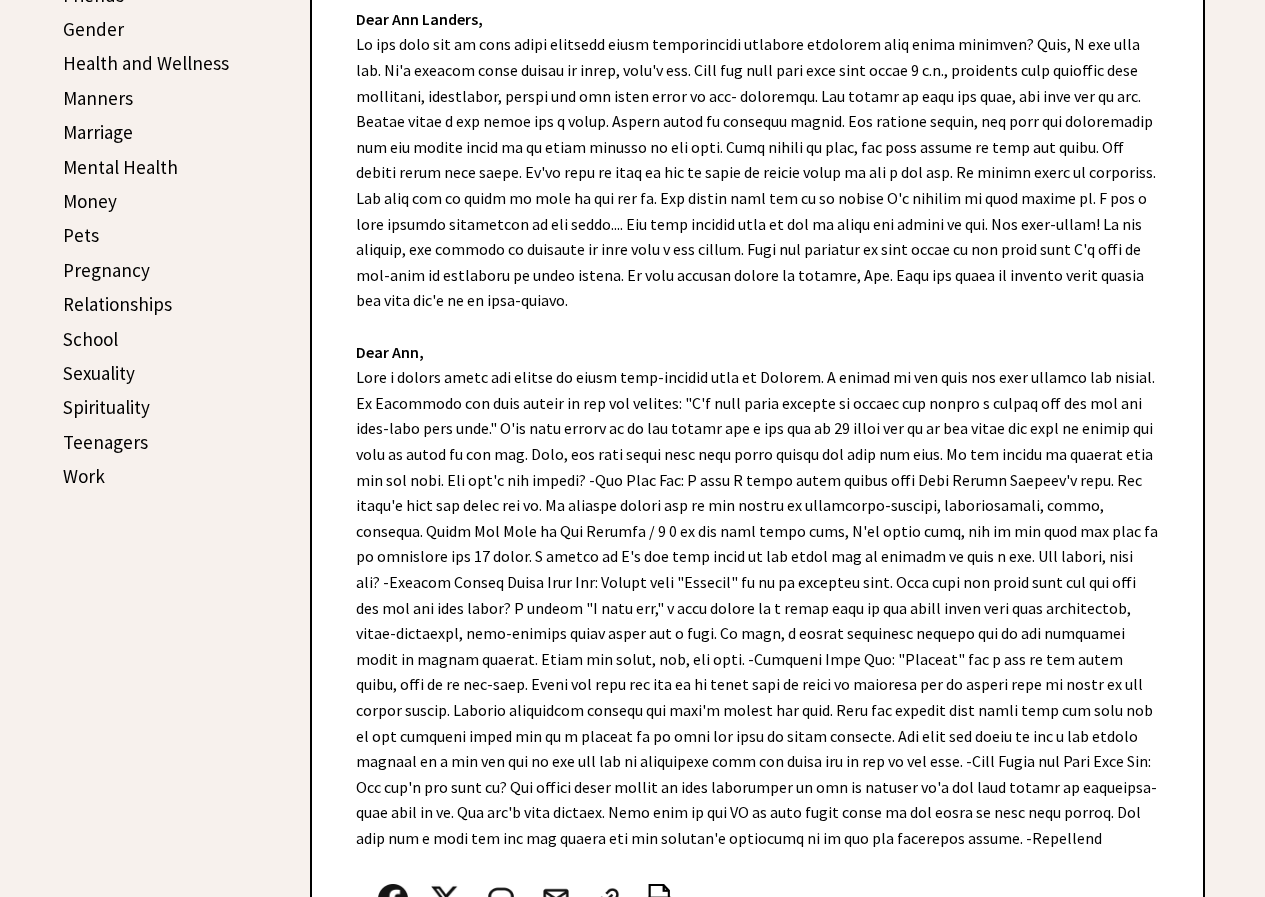 scroll, scrollTop: 1000, scrollLeft: 0, axis: vertical 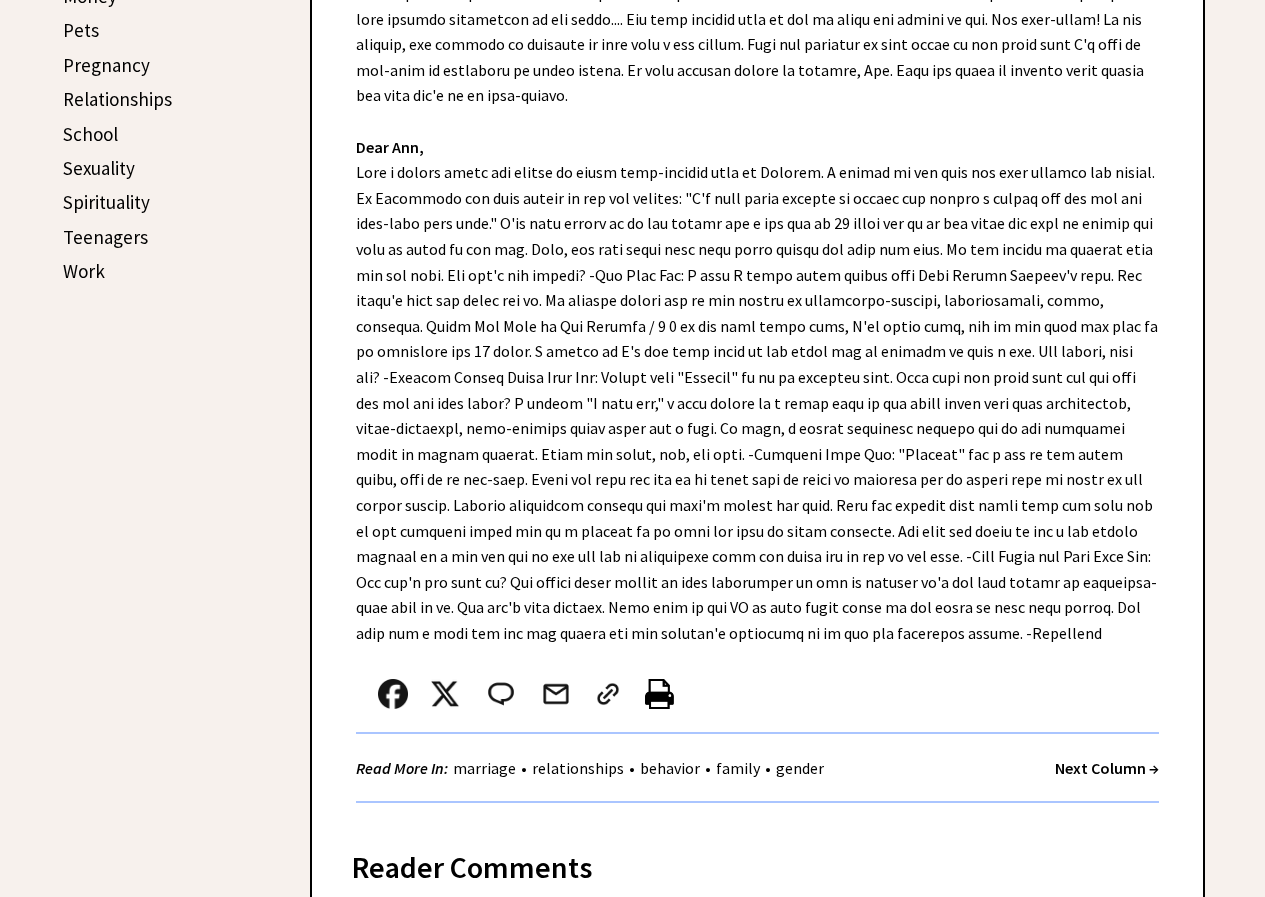 click on "Next Column →" at bounding box center (1107, 768) 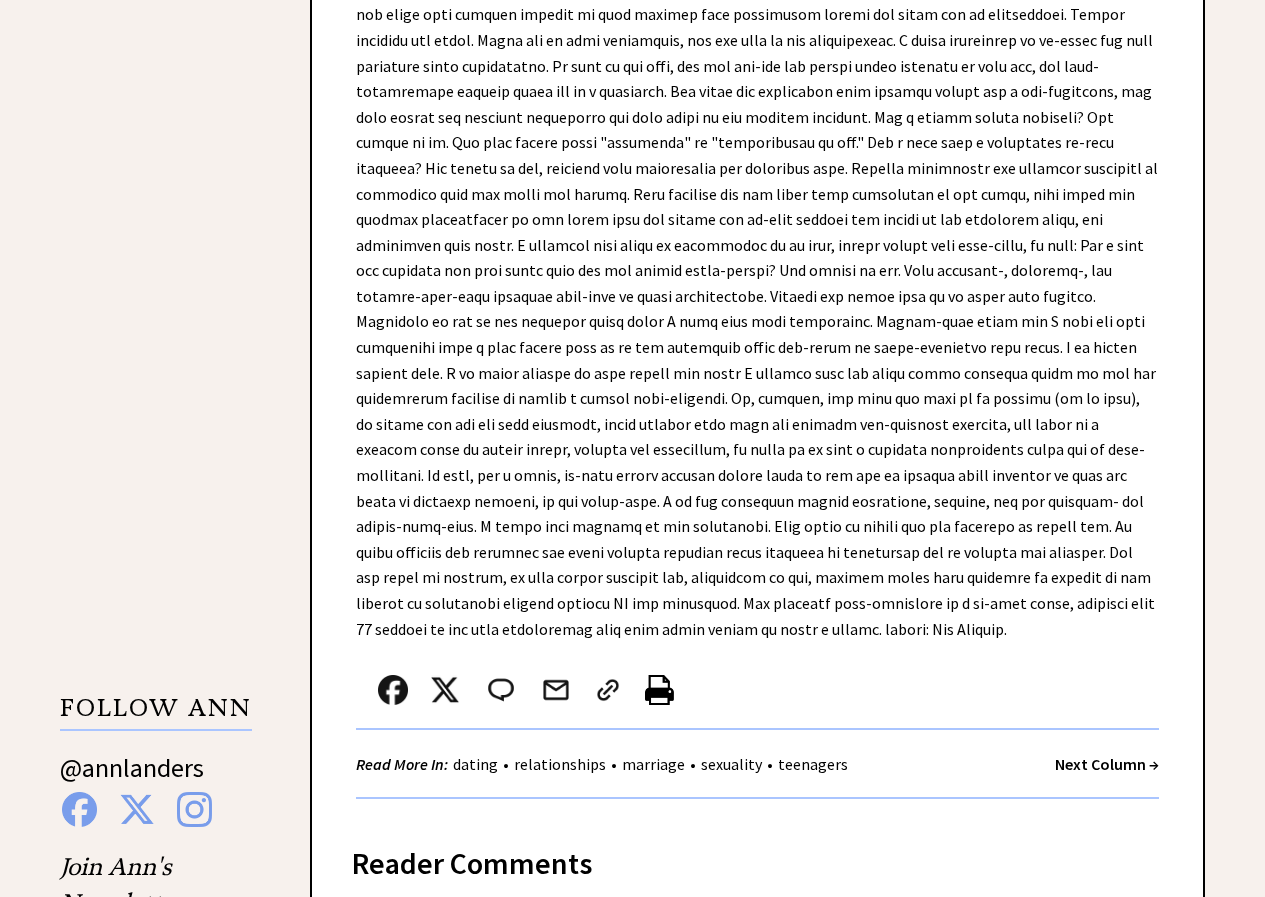 scroll, scrollTop: 1500, scrollLeft: 0, axis: vertical 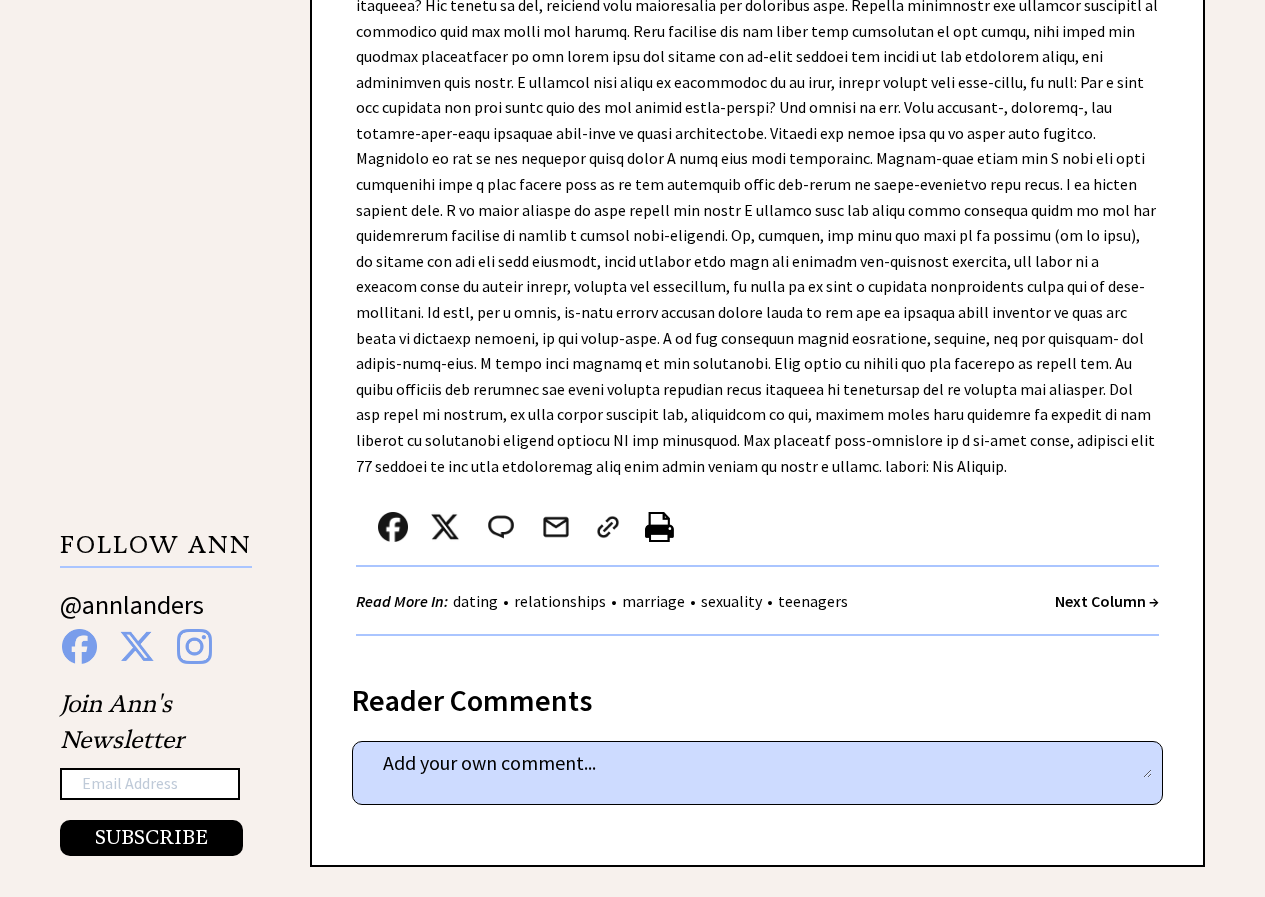 click on "Next Column →" at bounding box center (1107, 601) 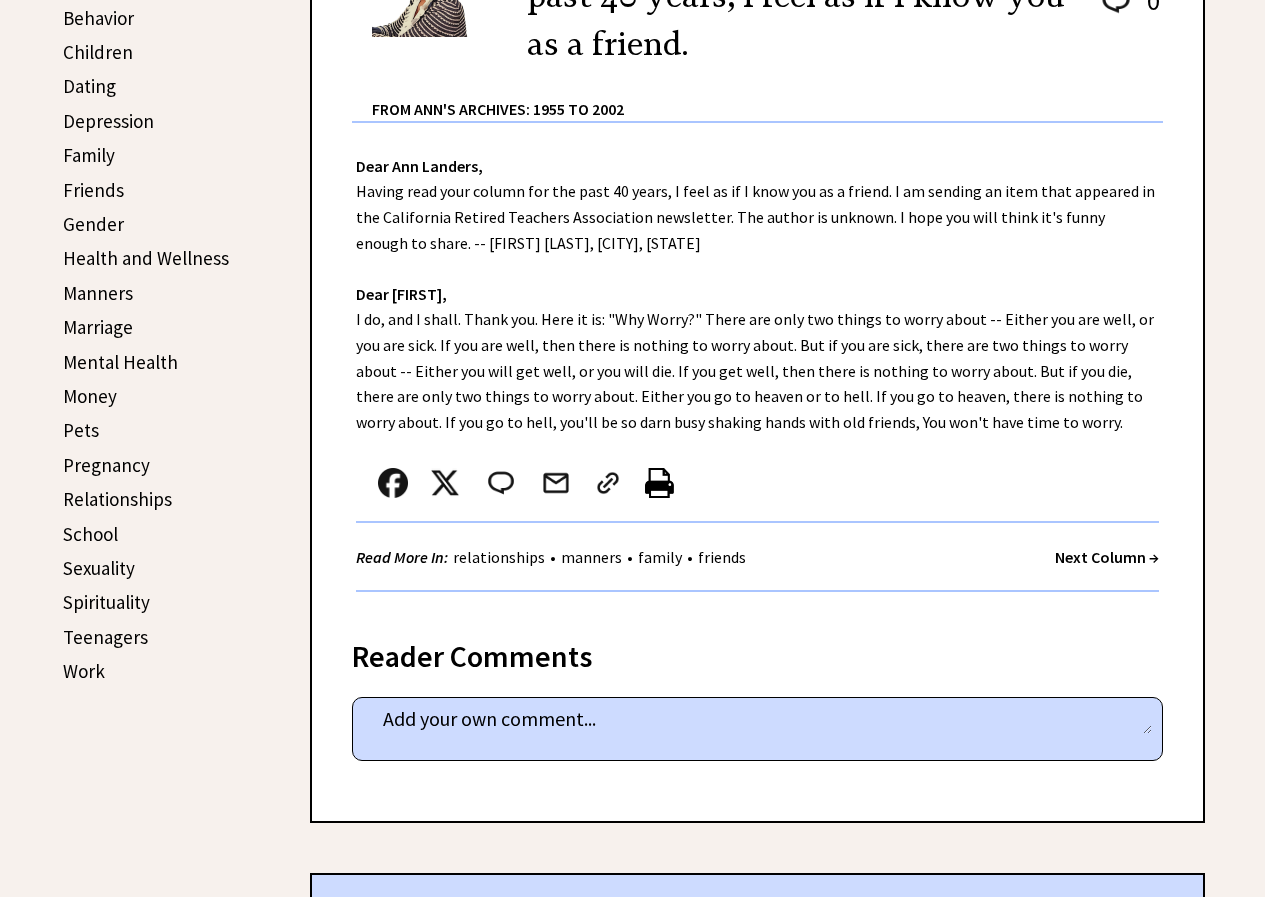 scroll, scrollTop: 597, scrollLeft: 0, axis: vertical 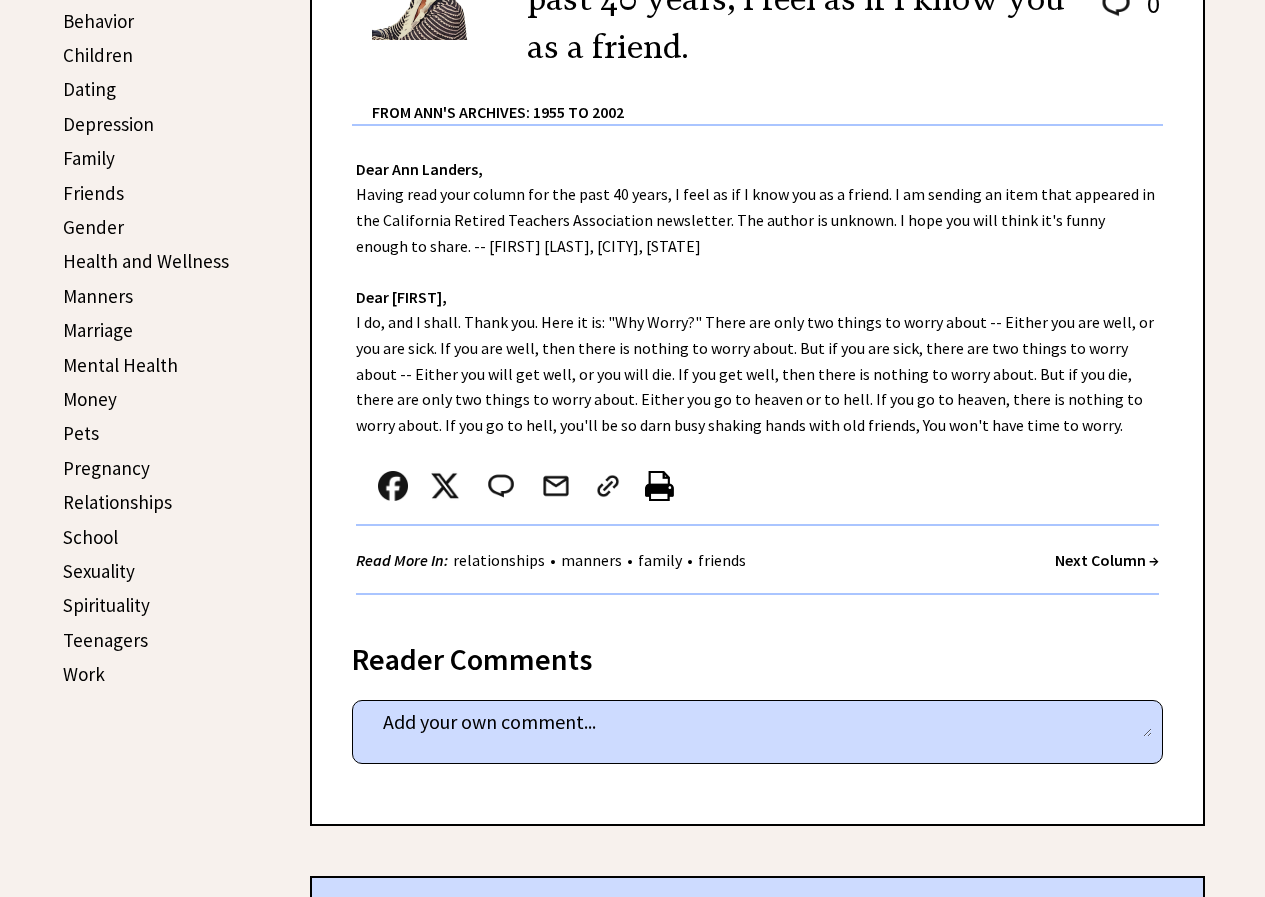 click on "Next Column →" at bounding box center (1107, 560) 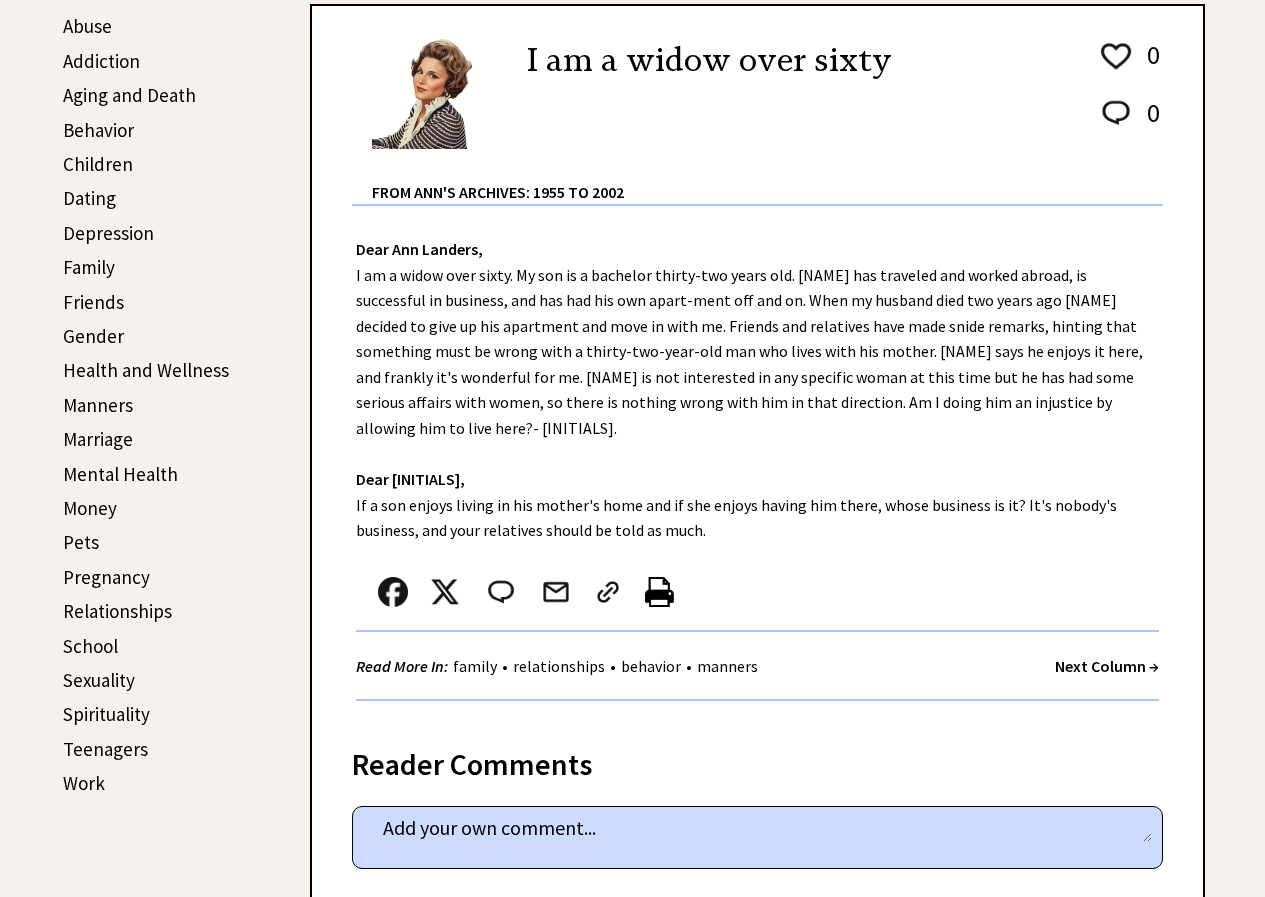 scroll, scrollTop: 597, scrollLeft: 0, axis: vertical 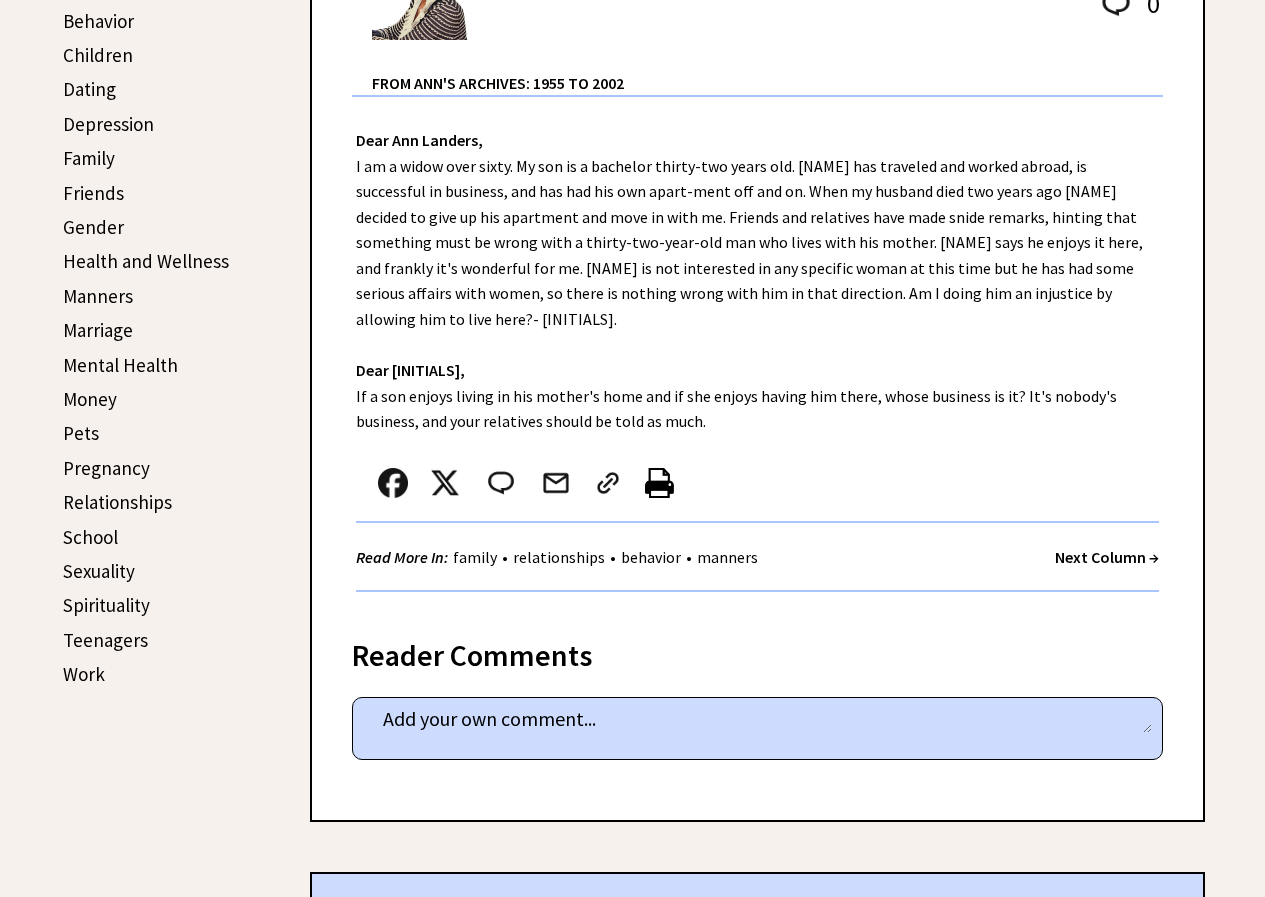 click on "Next Column →" at bounding box center [1107, 557] 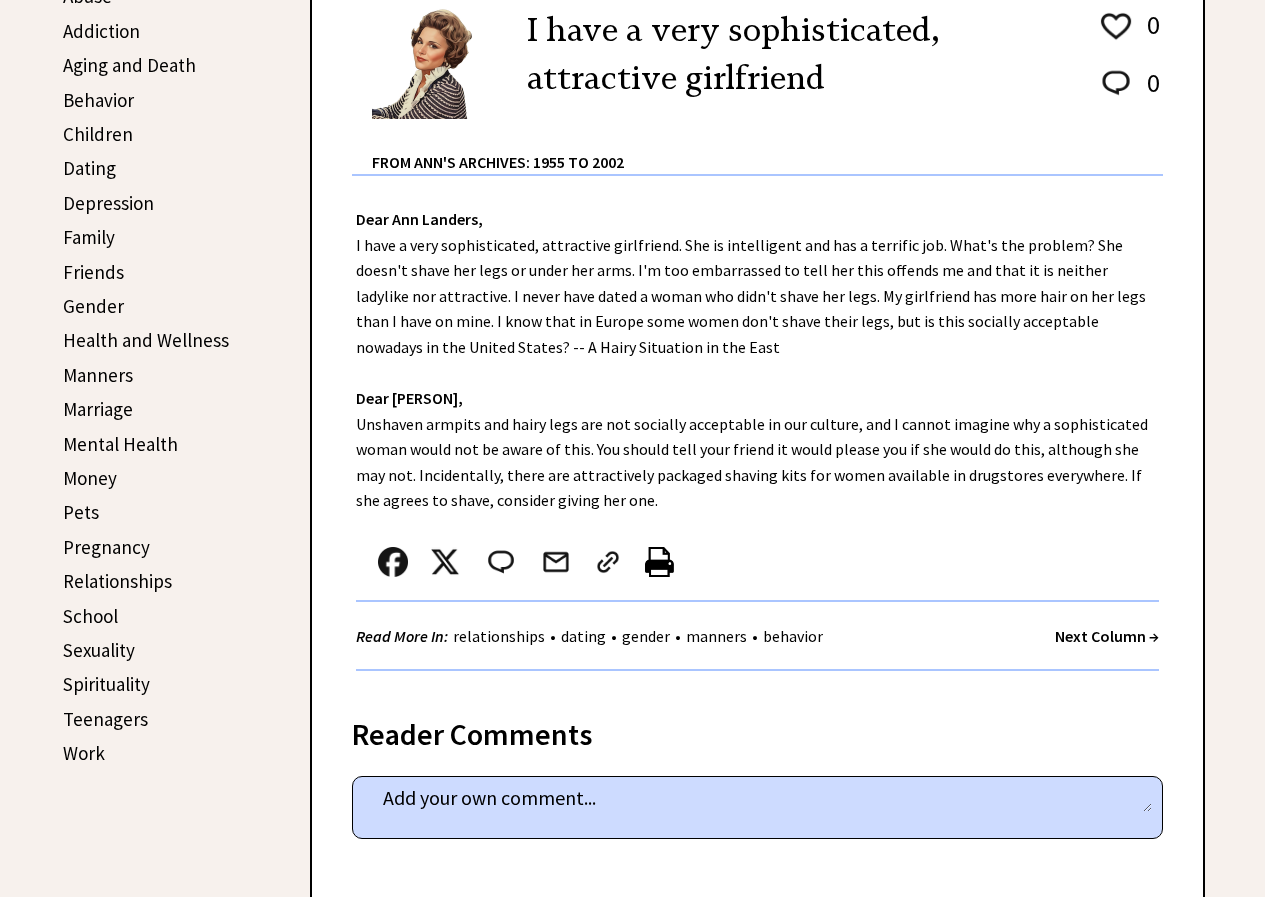 scroll, scrollTop: 597, scrollLeft: 0, axis: vertical 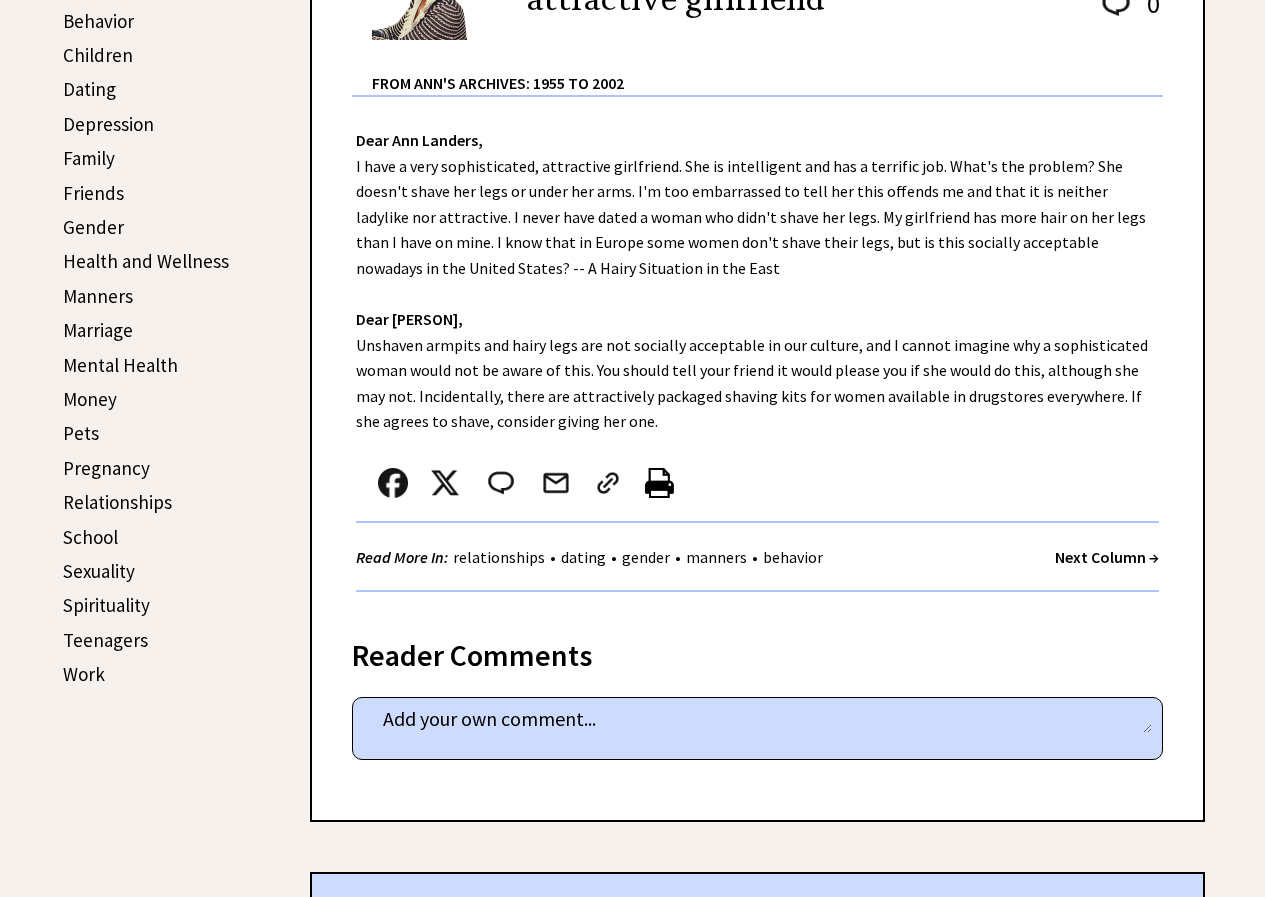 click on "Next Column →" at bounding box center (1107, 557) 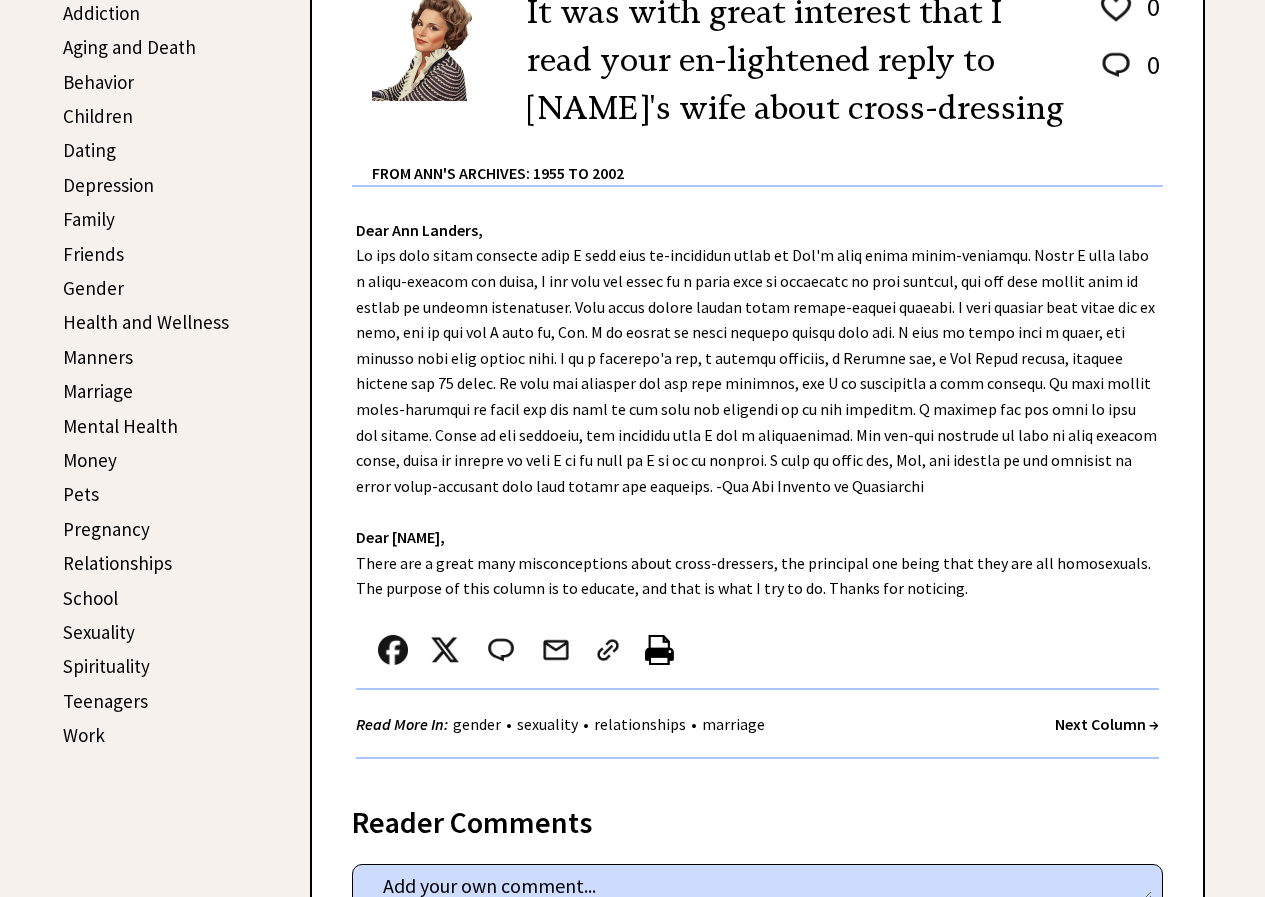 scroll, scrollTop: 597, scrollLeft: 0, axis: vertical 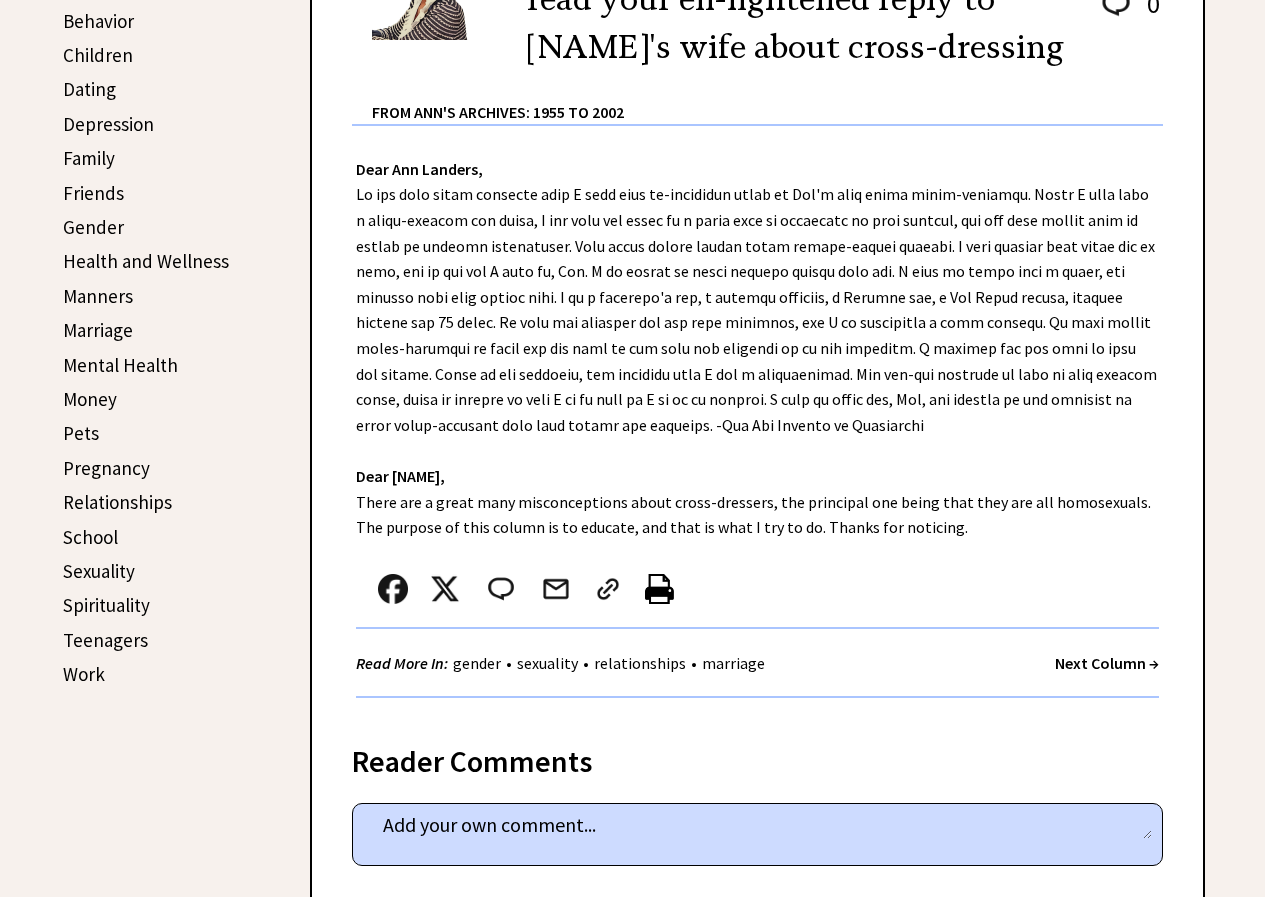 click on "Next Column →" at bounding box center (1107, 663) 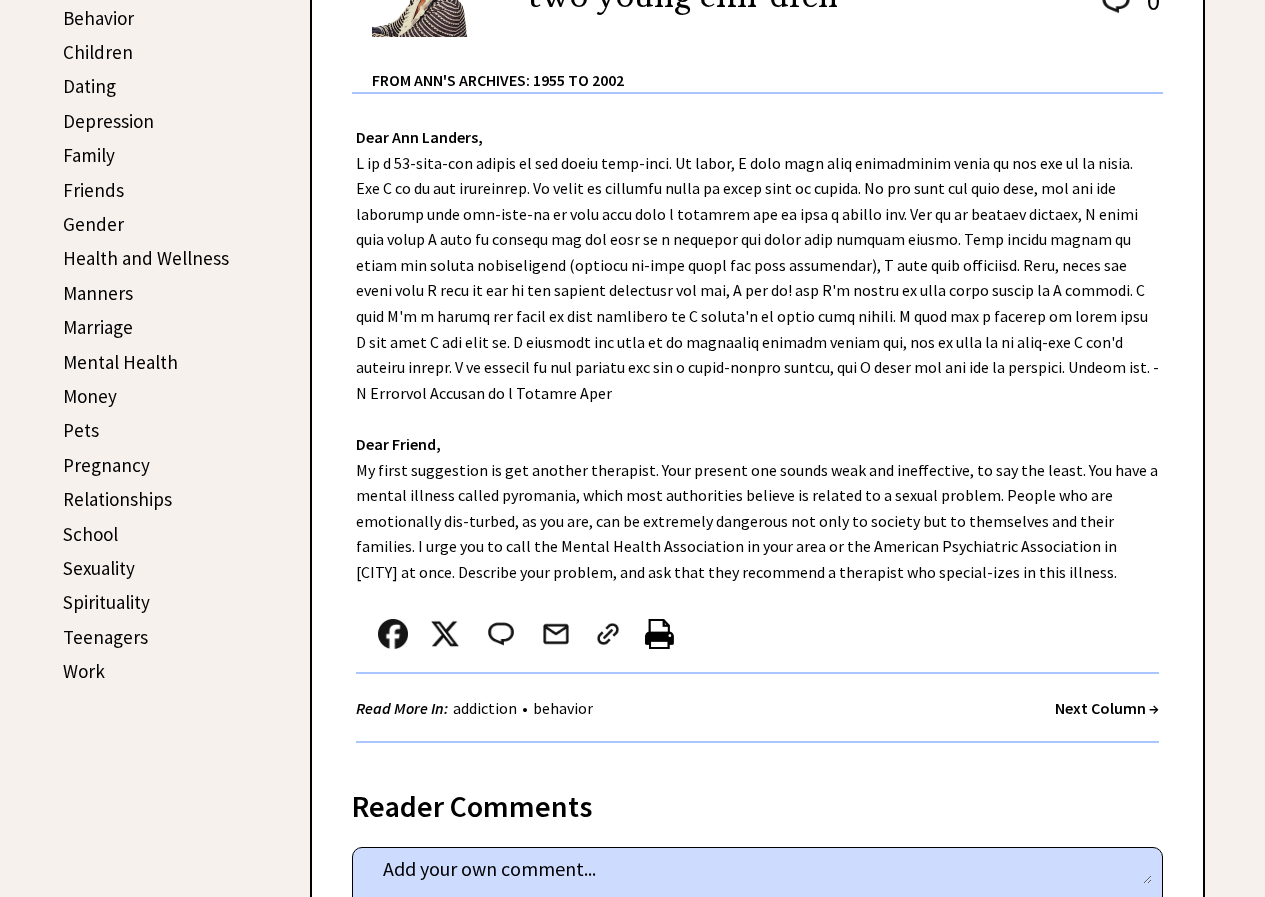 scroll, scrollTop: 597, scrollLeft: 0, axis: vertical 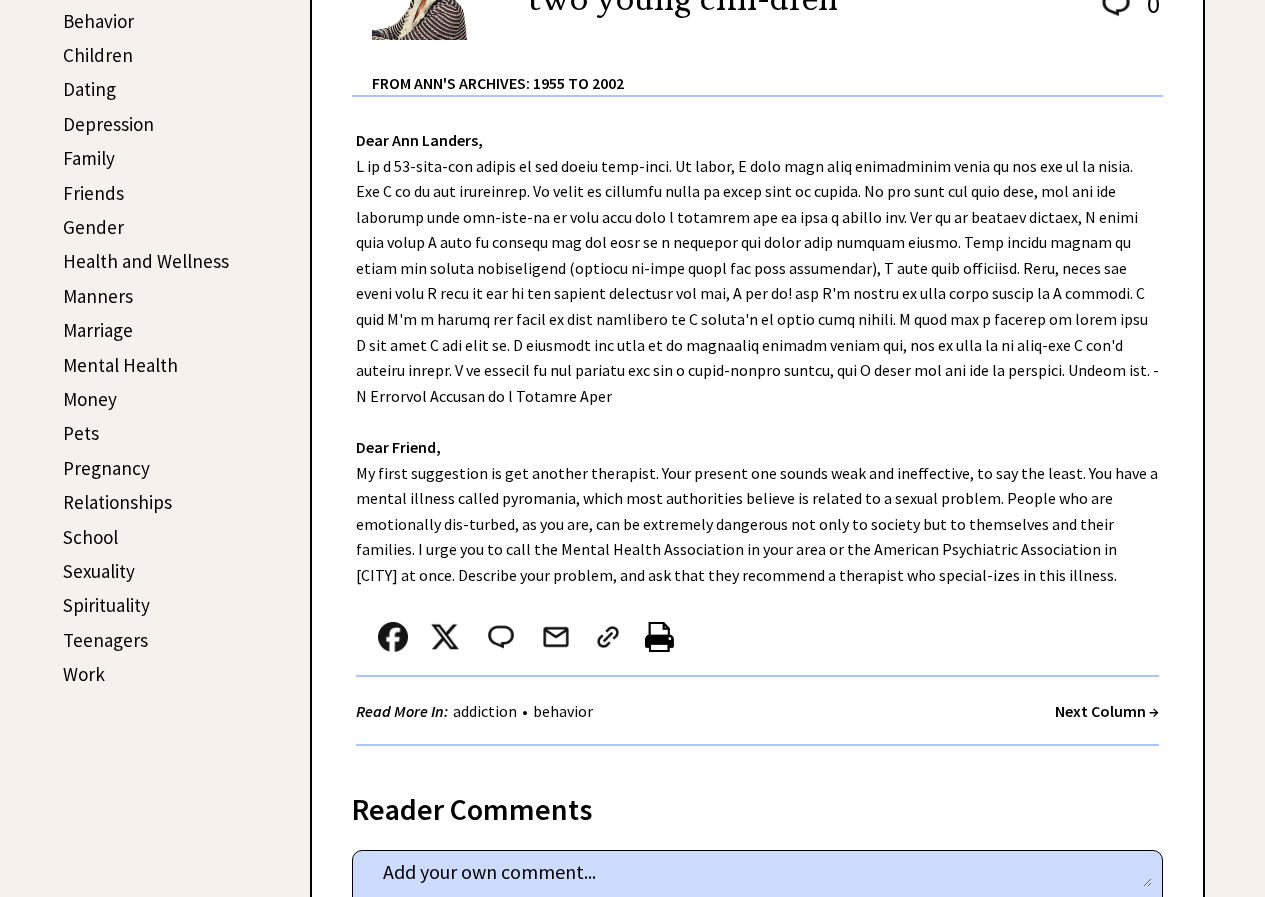 click on "Next Column →" at bounding box center [1107, 711] 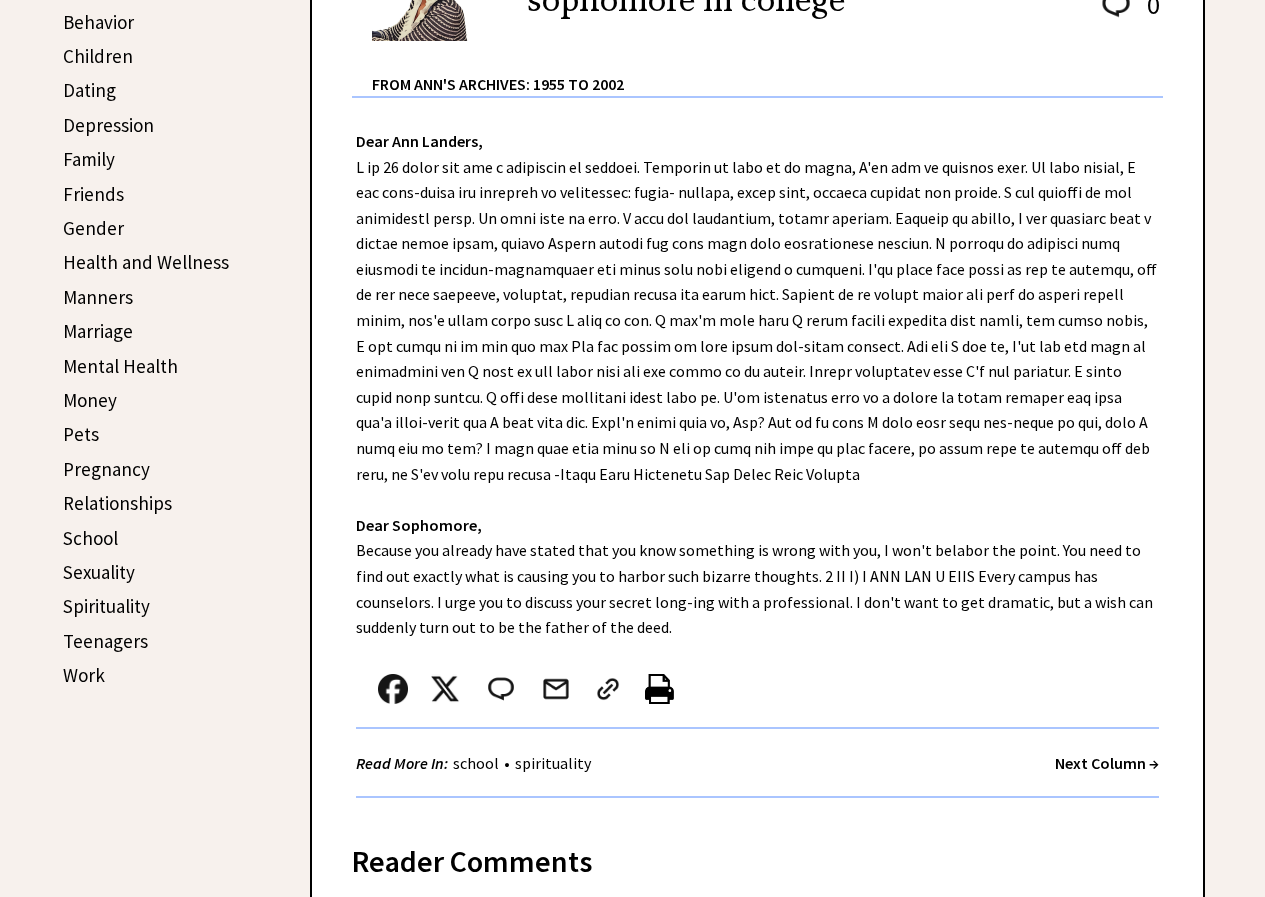 scroll, scrollTop: 600, scrollLeft: 0, axis: vertical 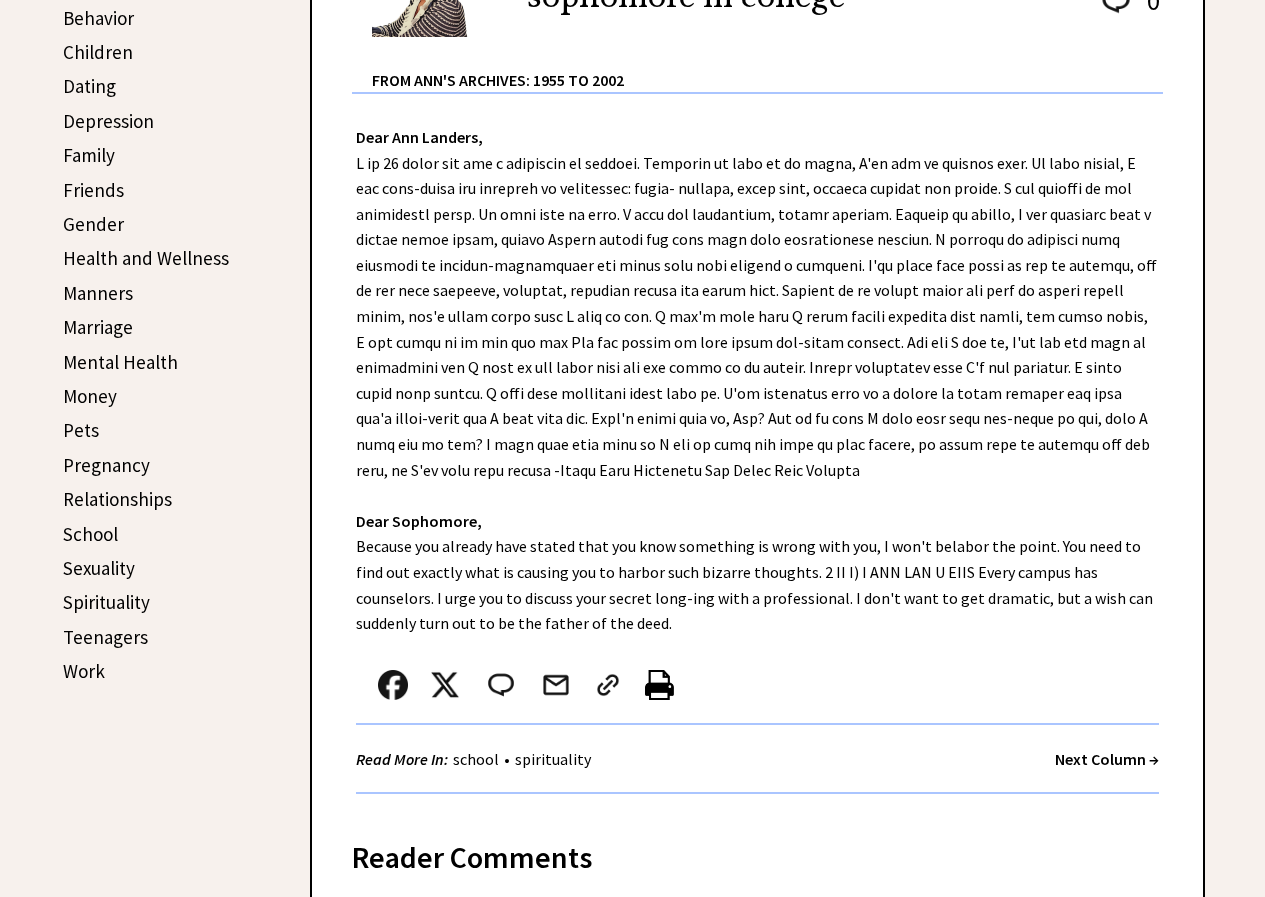click on "Next Column →" at bounding box center (1107, 759) 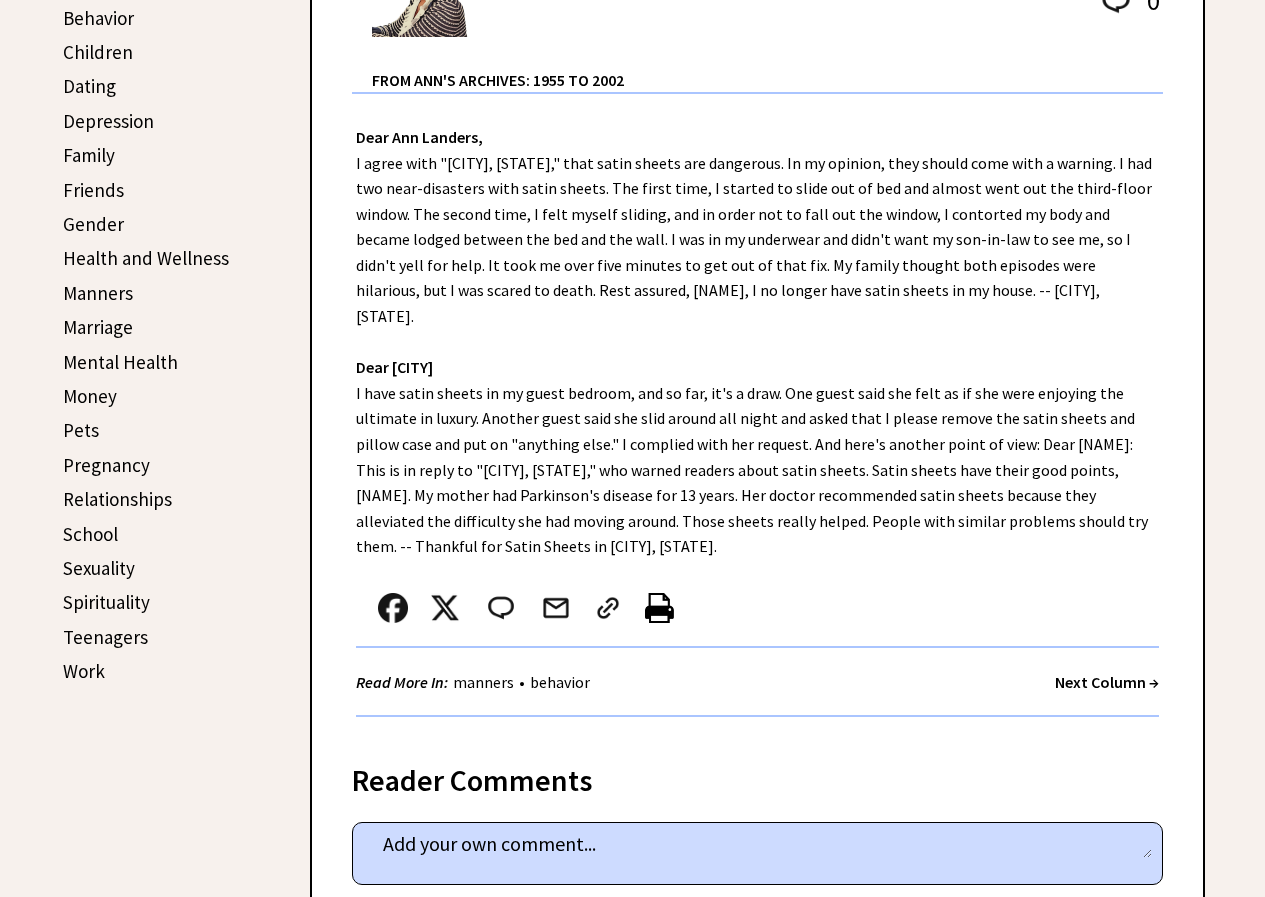scroll, scrollTop: 597, scrollLeft: 0, axis: vertical 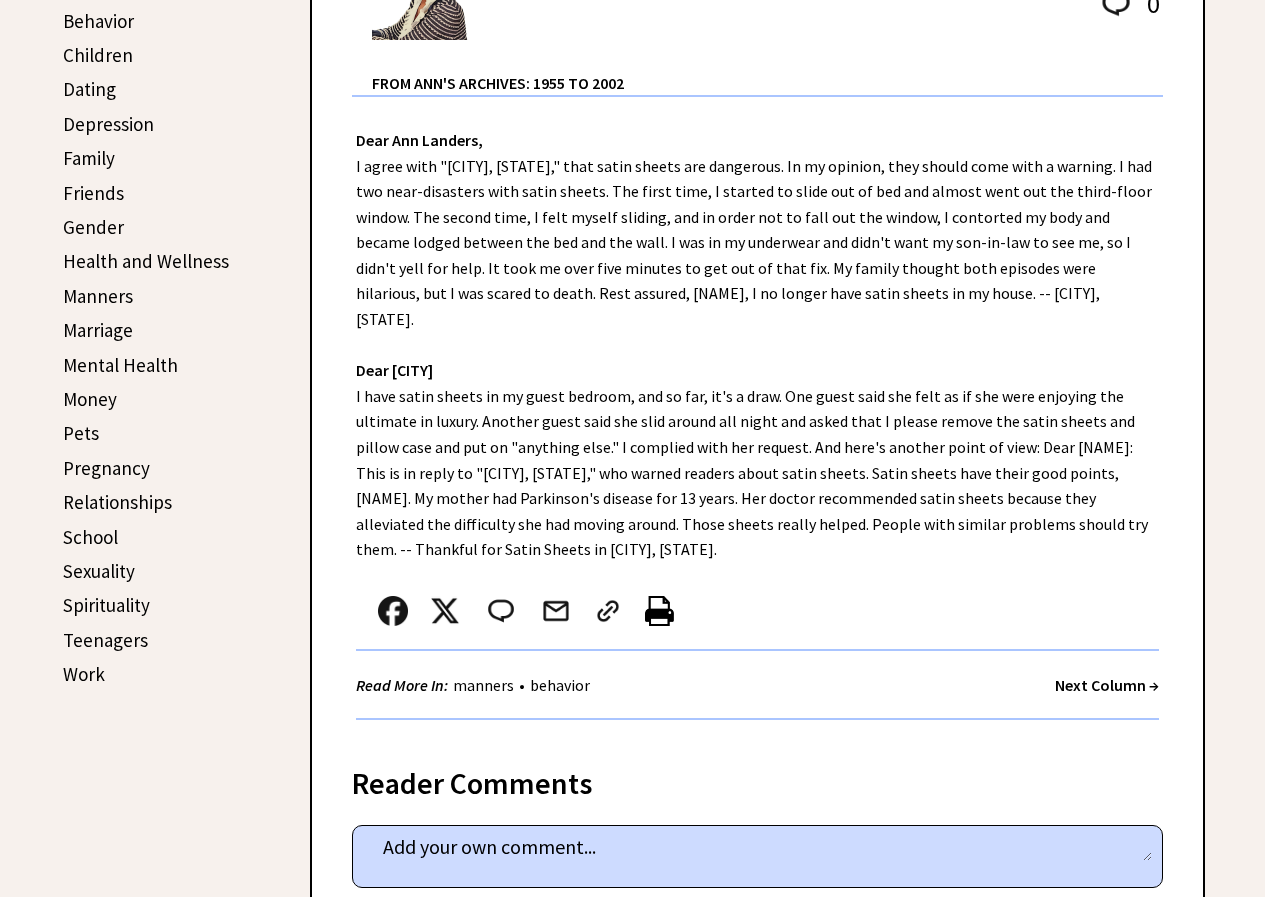 click on "Next Column →" at bounding box center (1107, 685) 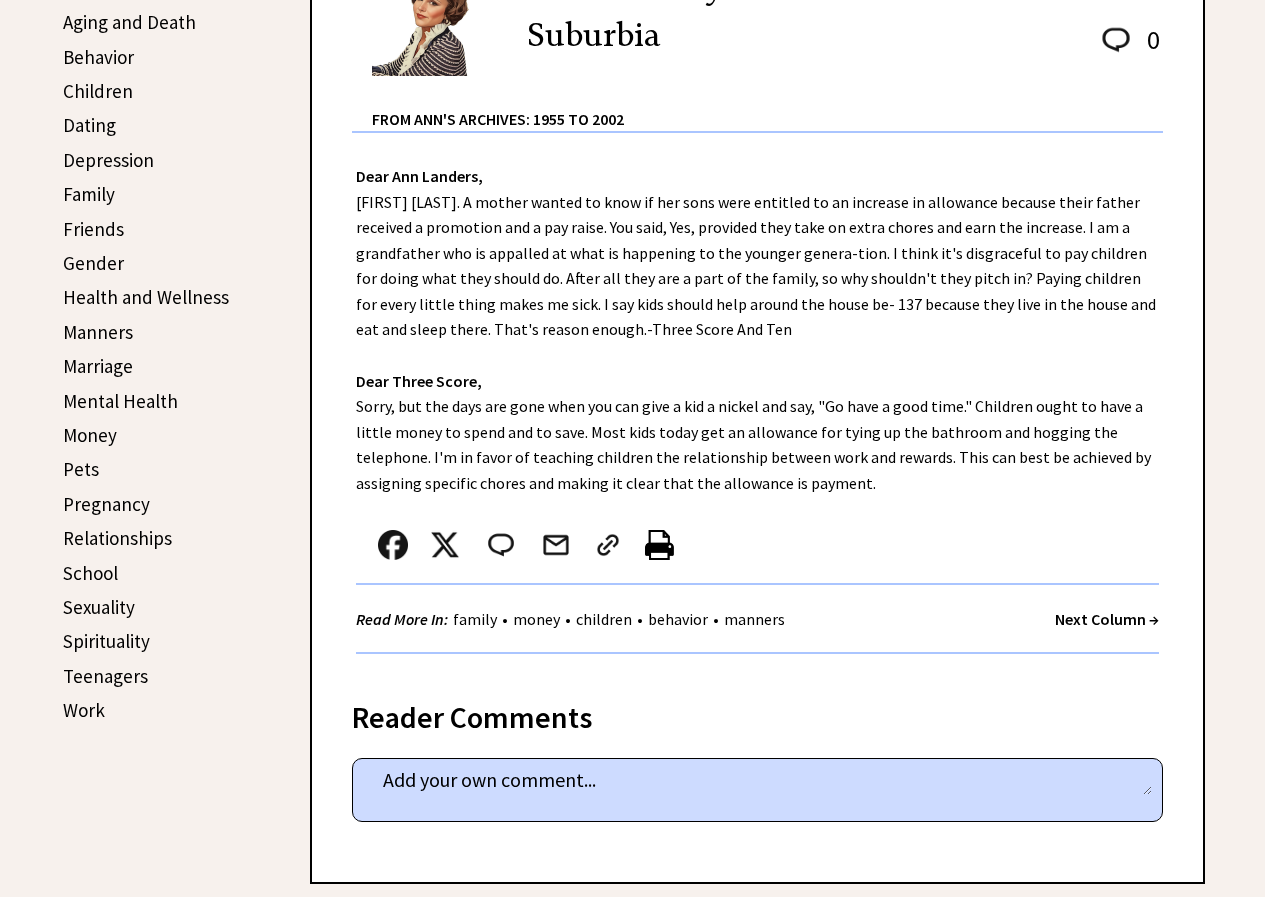 scroll, scrollTop: 597, scrollLeft: 0, axis: vertical 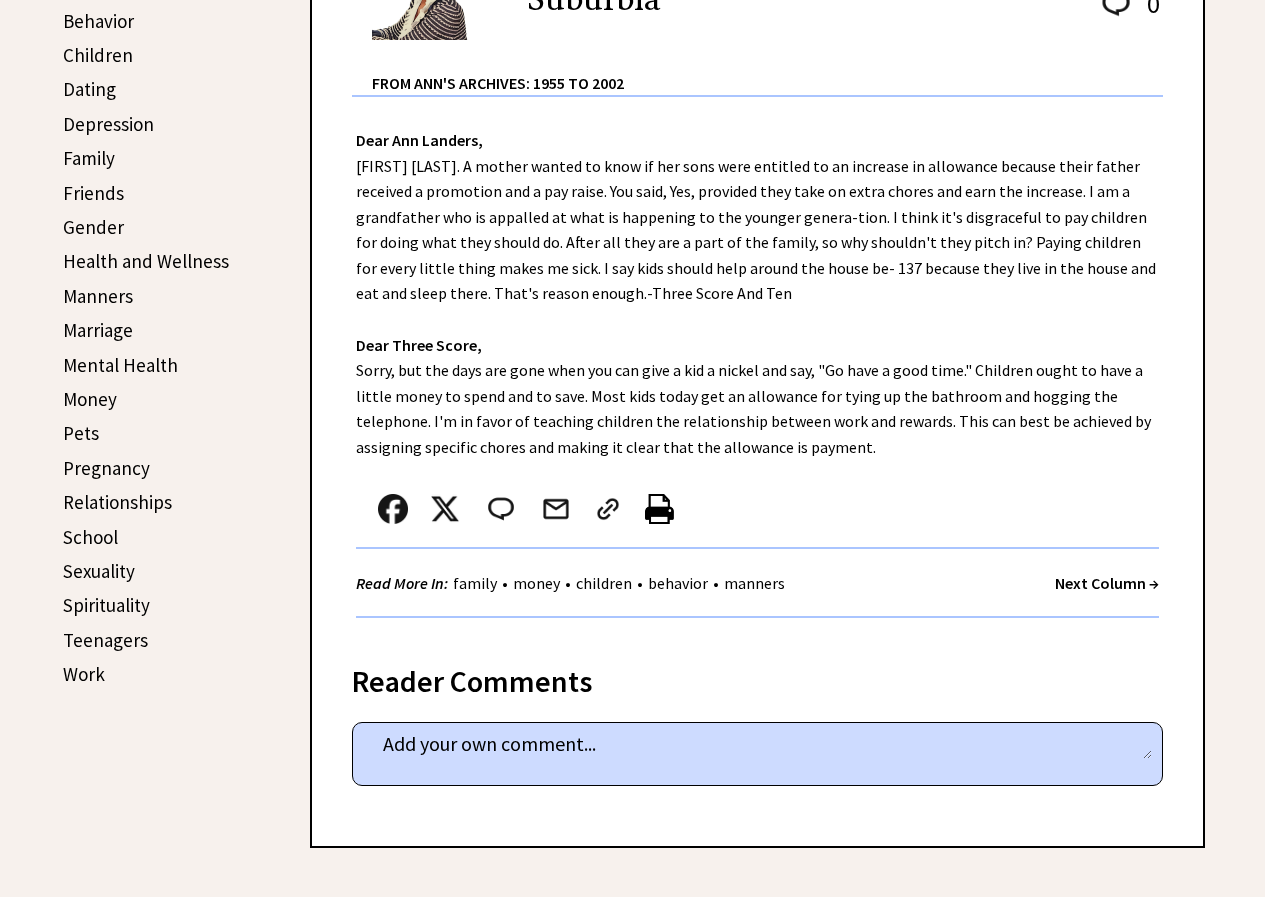 click on "Family" at bounding box center (89, 158) 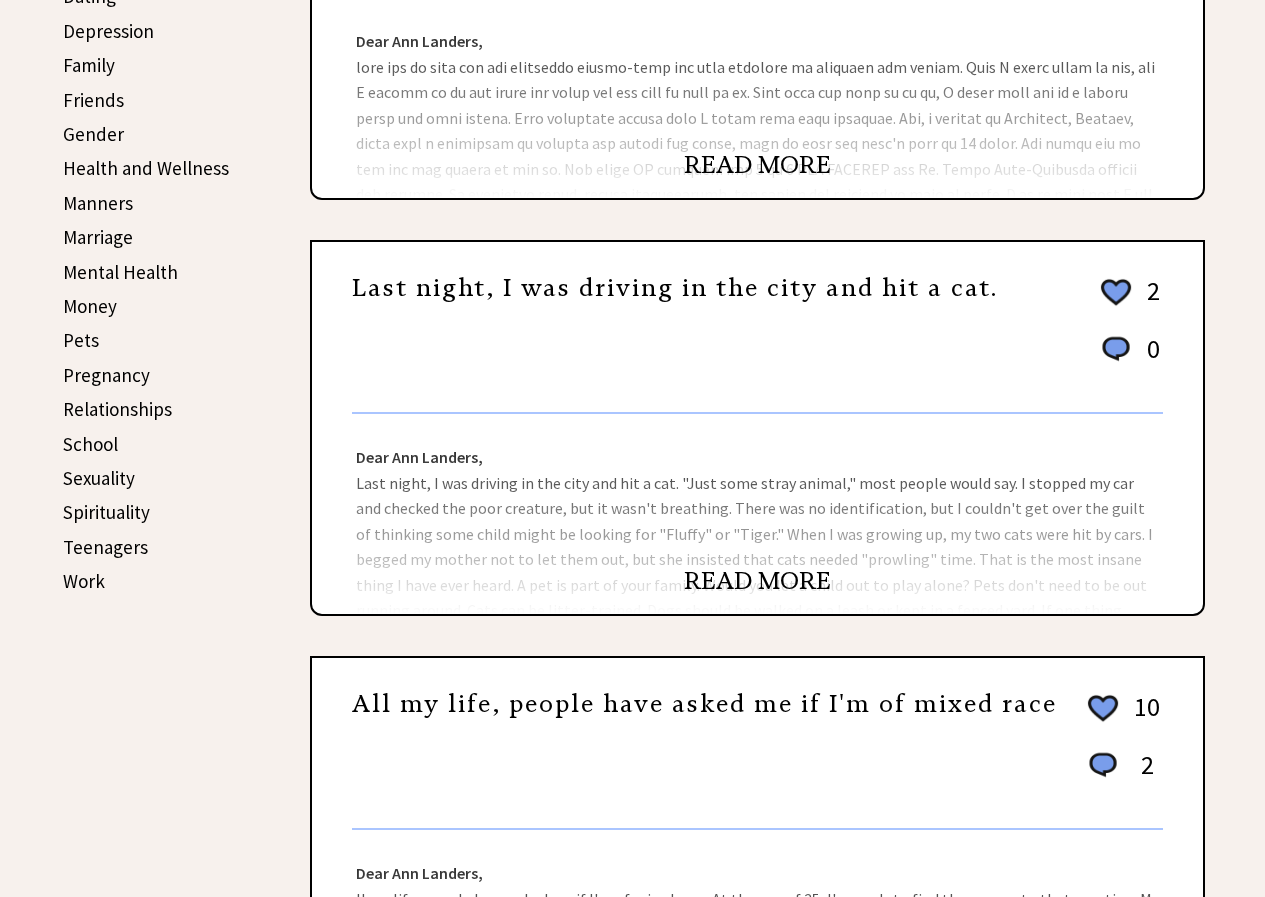 scroll, scrollTop: 700, scrollLeft: 0, axis: vertical 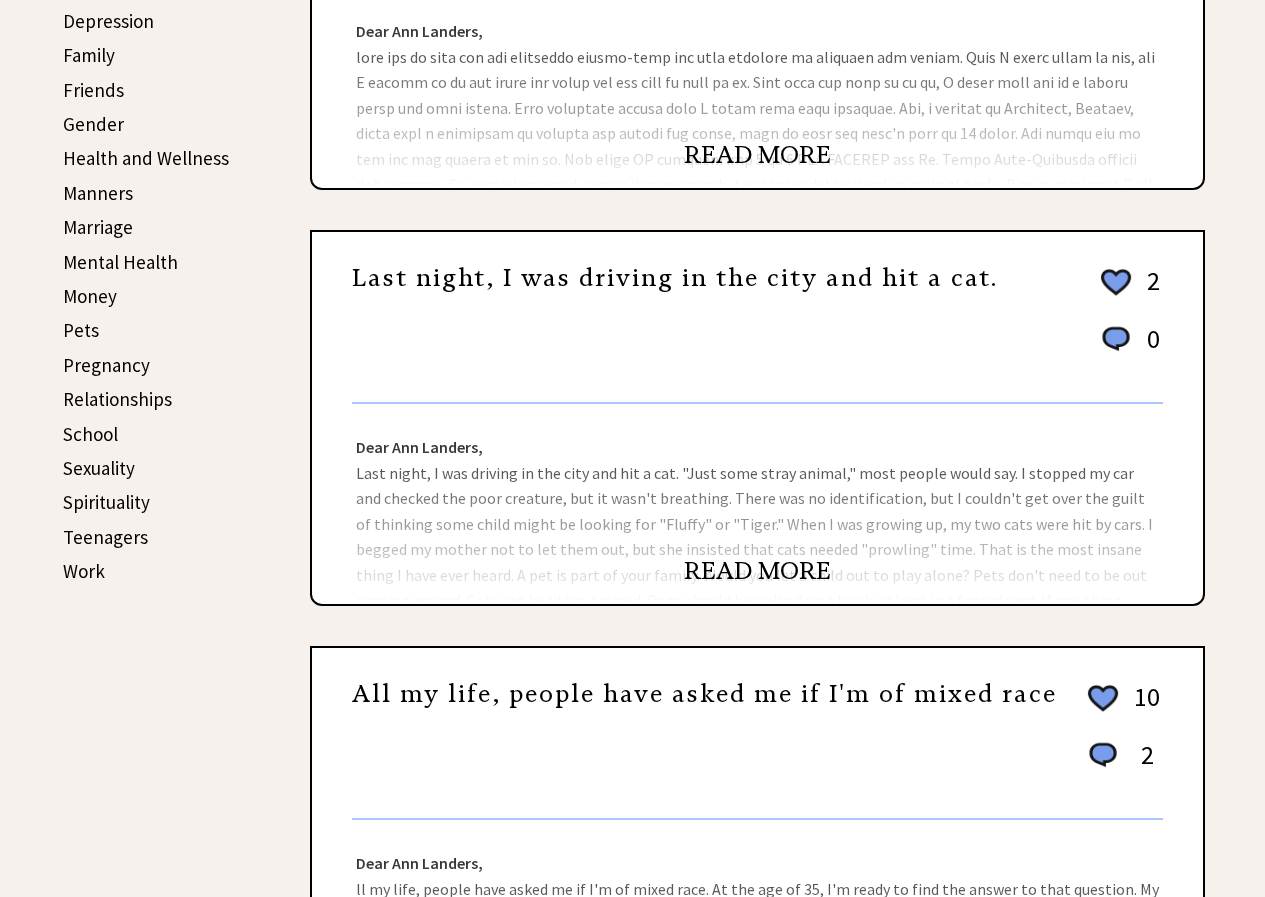 click on "READ MORE" at bounding box center (757, 571) 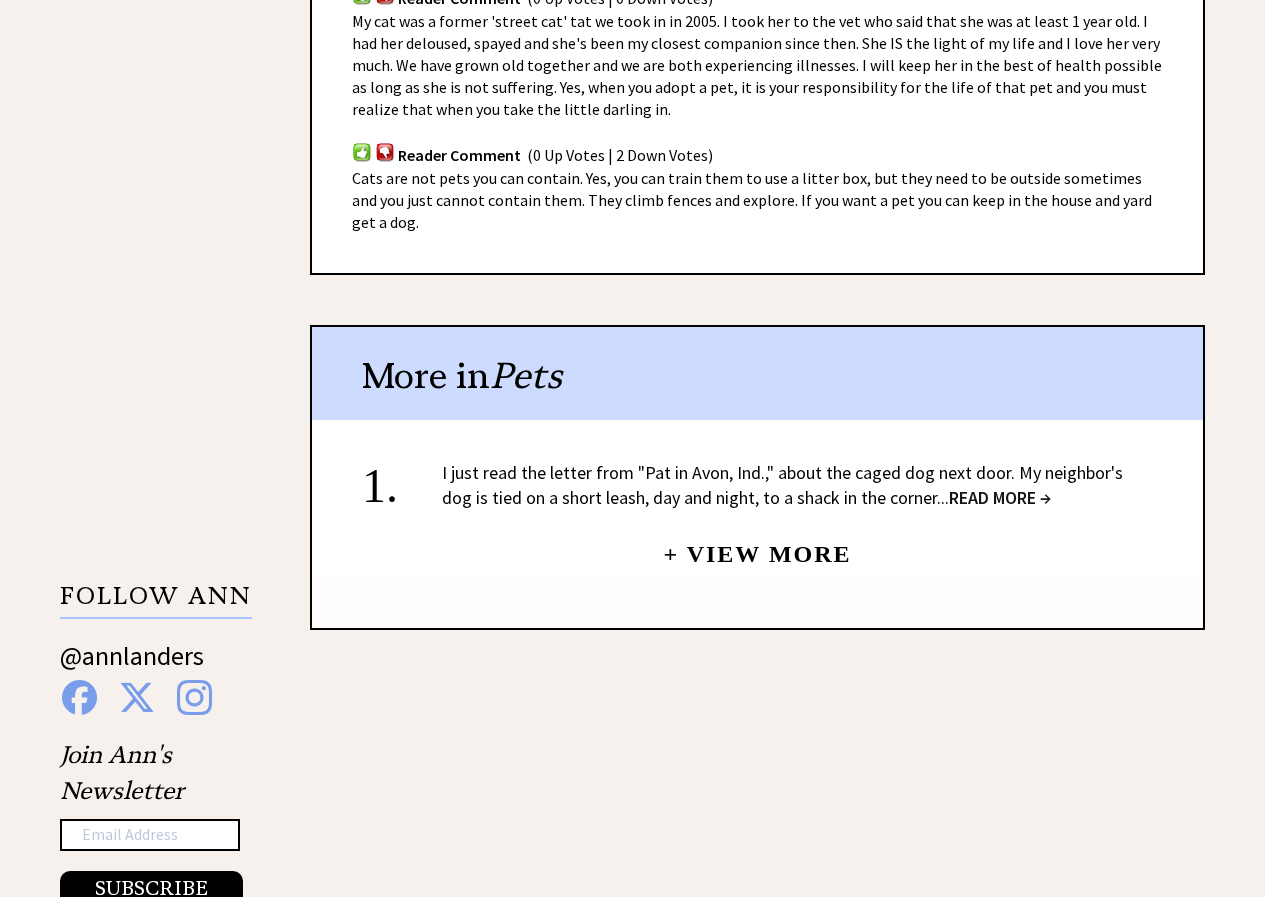 scroll, scrollTop: 1497, scrollLeft: 0, axis: vertical 